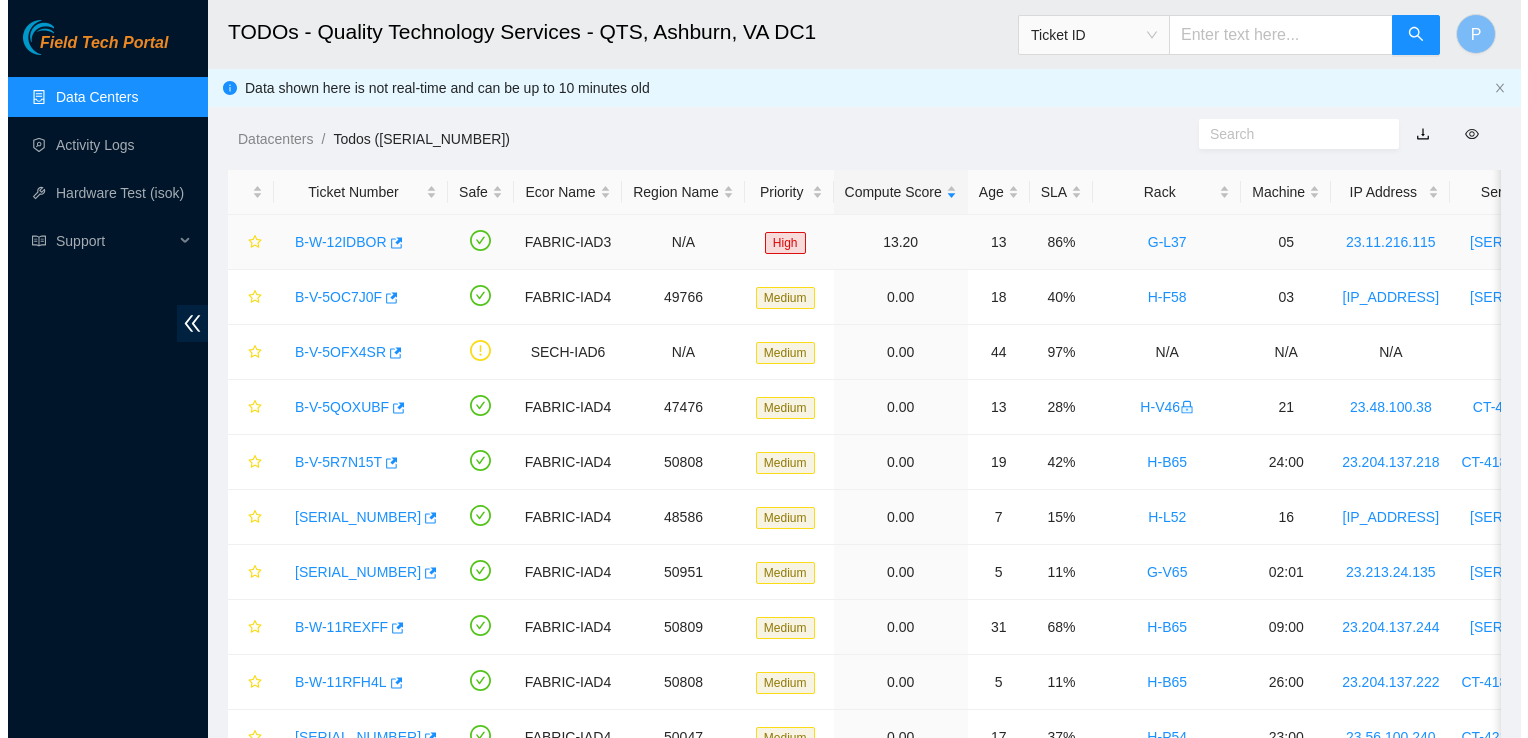 scroll, scrollTop: 0, scrollLeft: 0, axis: both 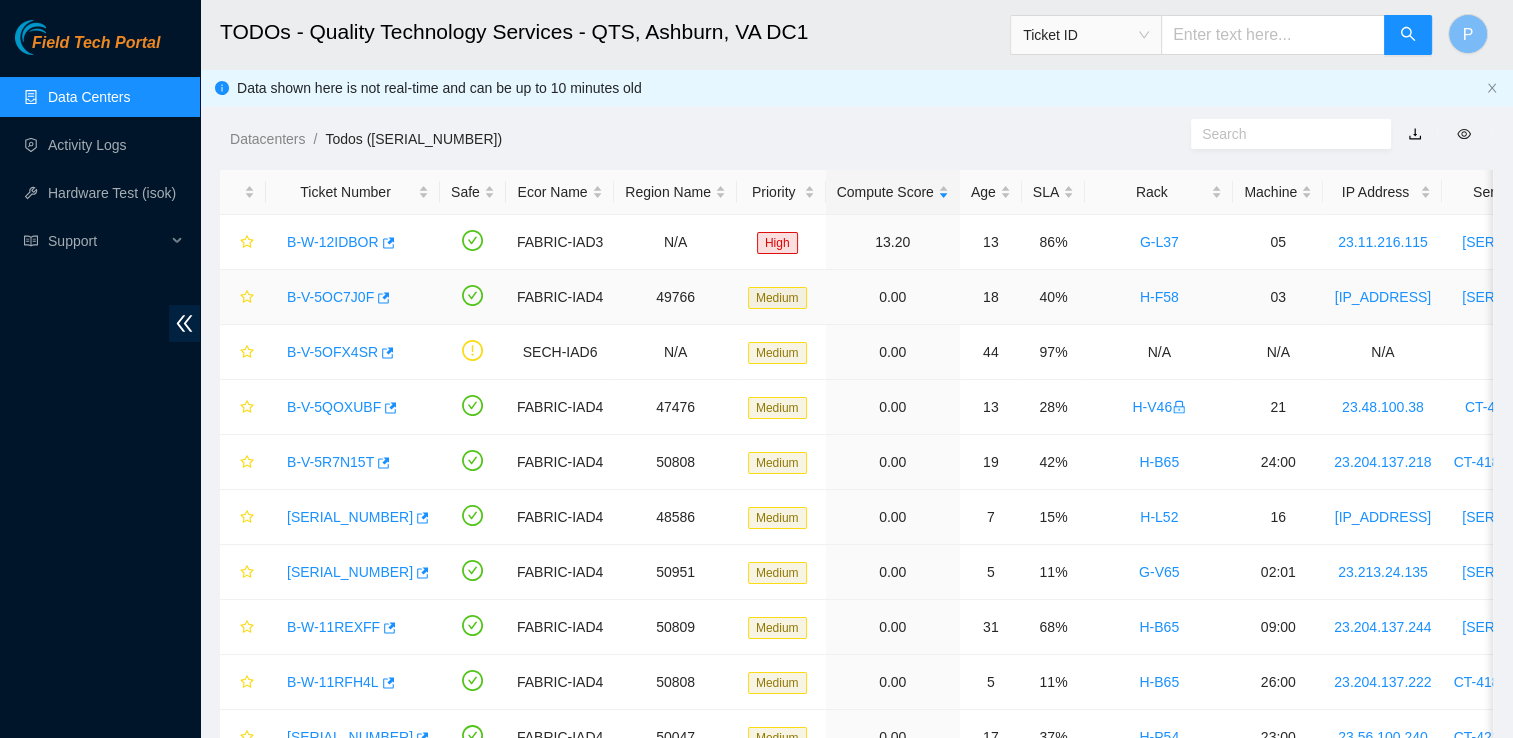 click on "B-V-5OC7J0F" at bounding box center [330, 297] 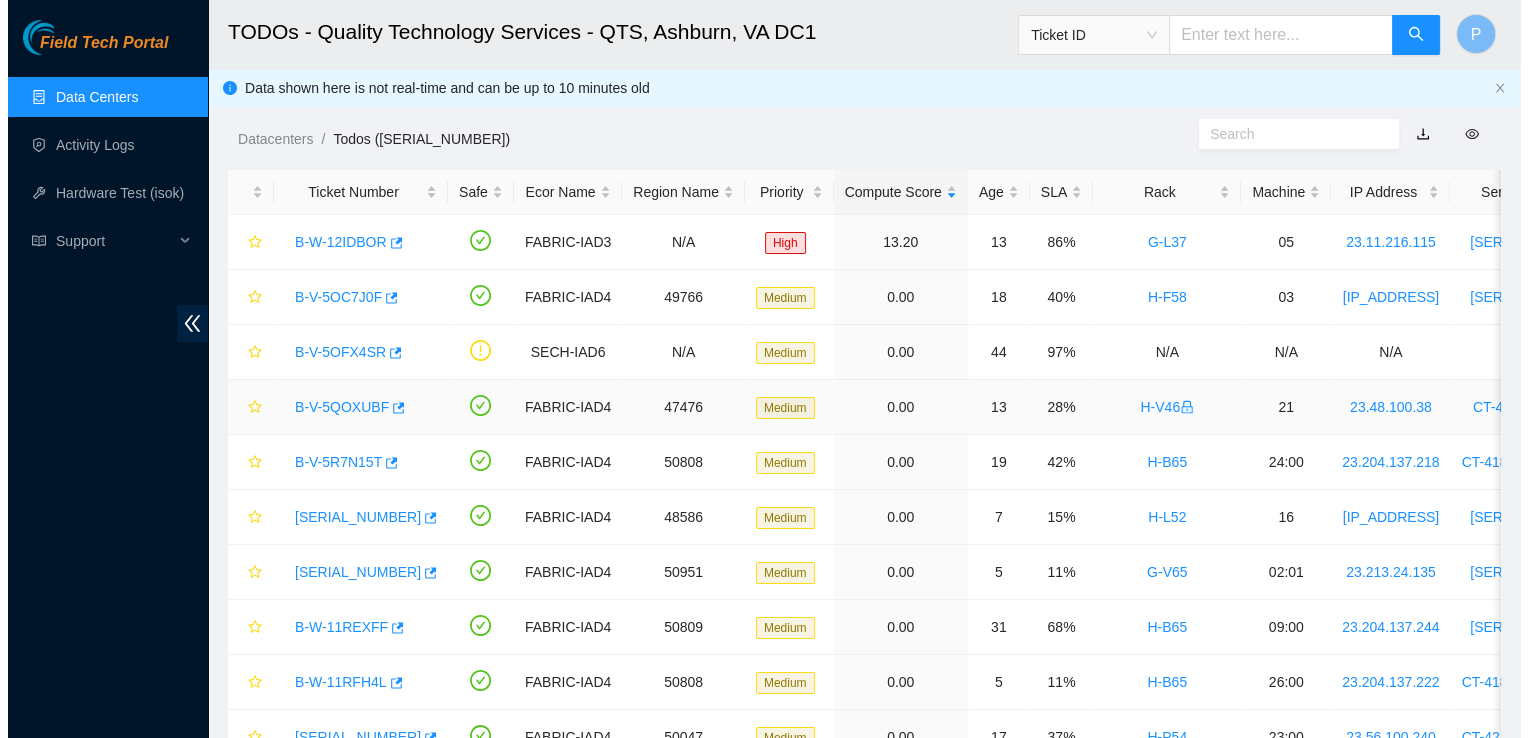 scroll, scrollTop: 254, scrollLeft: 0, axis: vertical 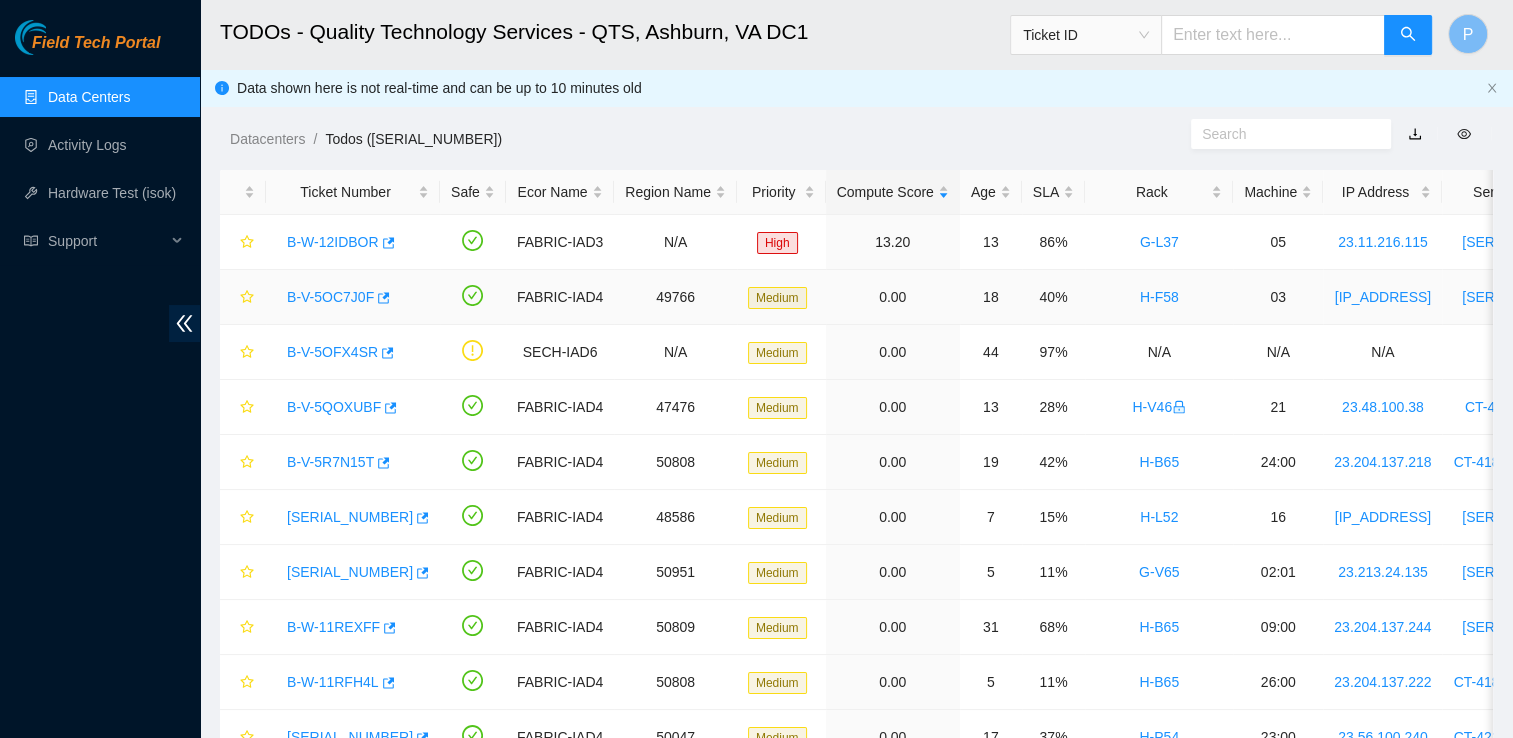 click on "B-V-5OC7J0F" at bounding box center [330, 297] 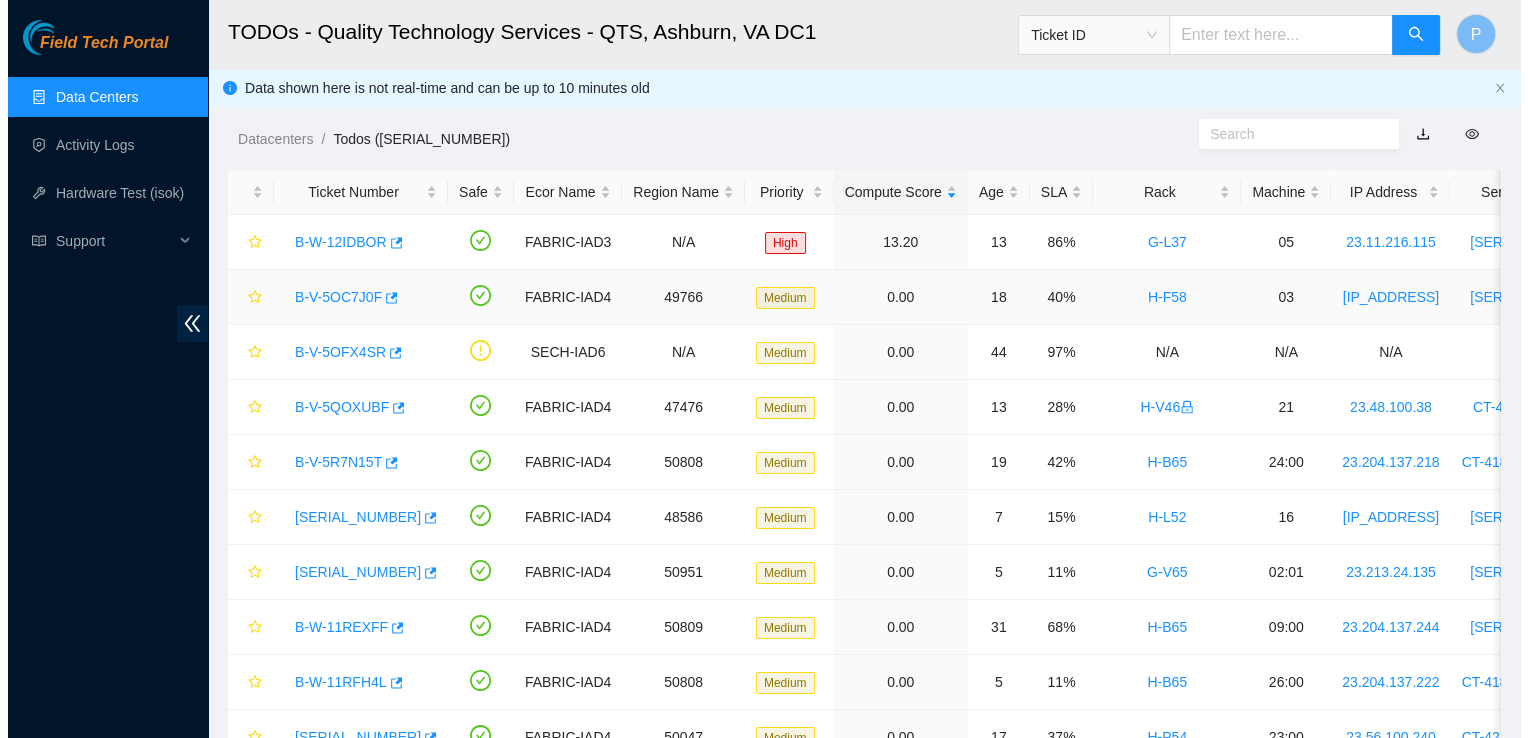 scroll, scrollTop: 254, scrollLeft: 0, axis: vertical 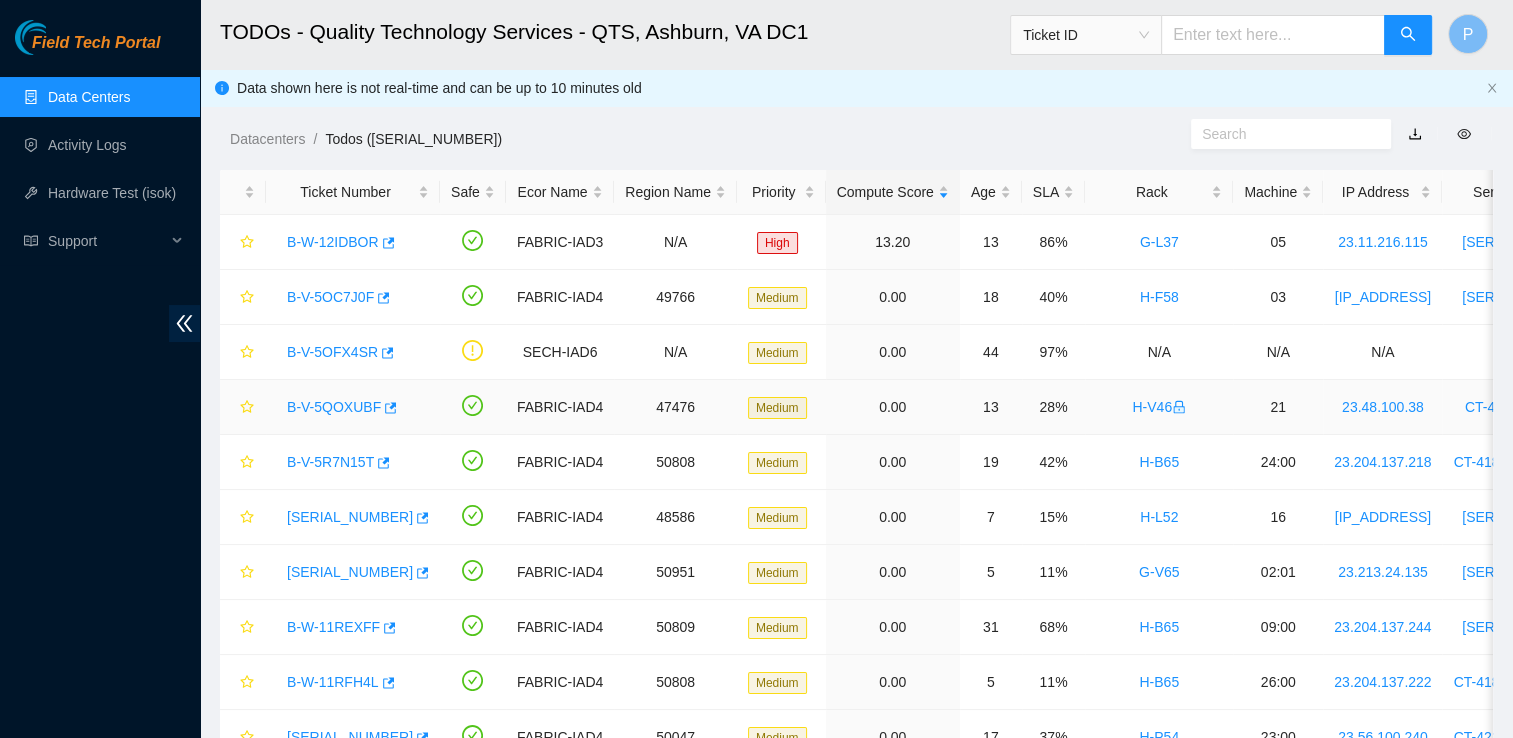 drag, startPoint x: 332, startPoint y: 398, endPoint x: 300, endPoint y: 414, distance: 35.77709 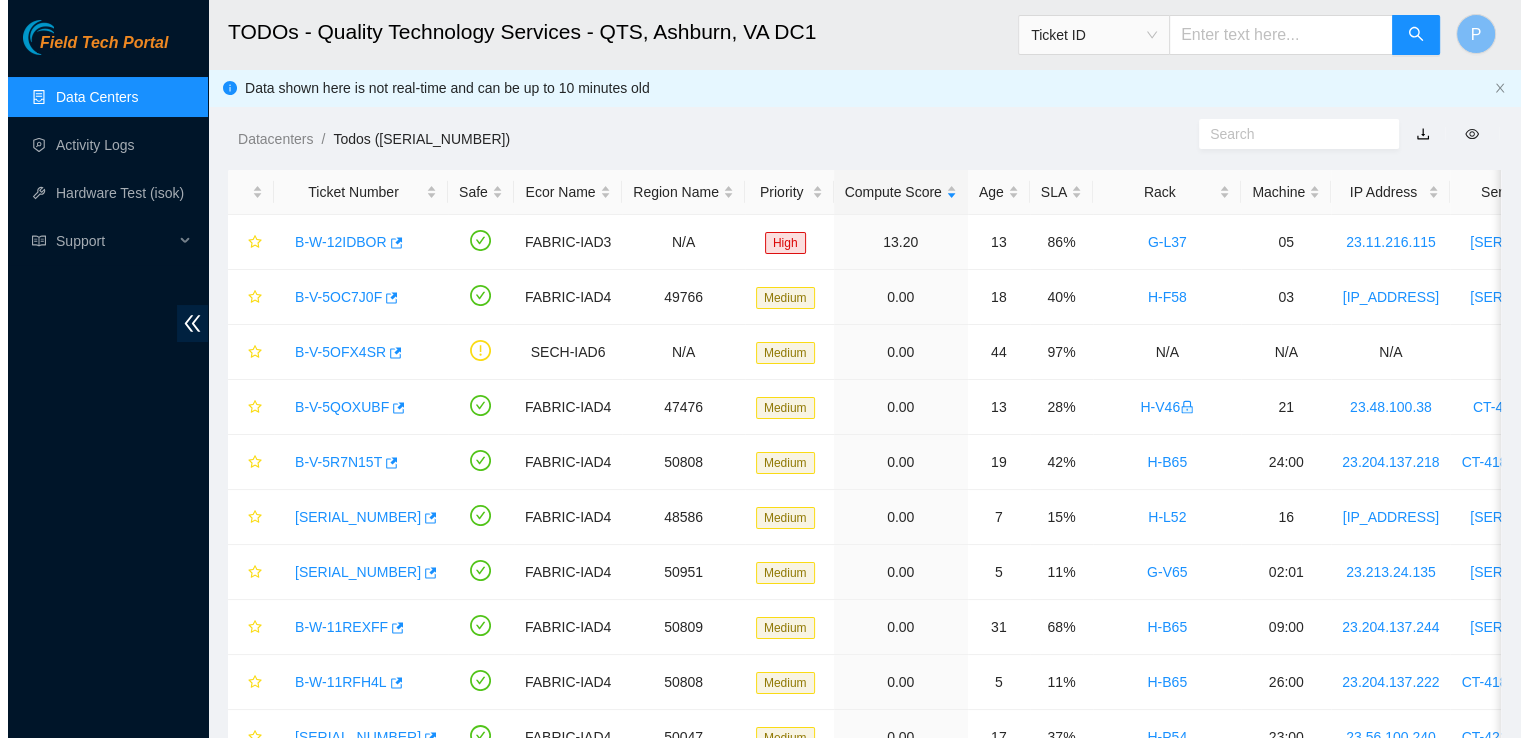scroll, scrollTop: 254, scrollLeft: 0, axis: vertical 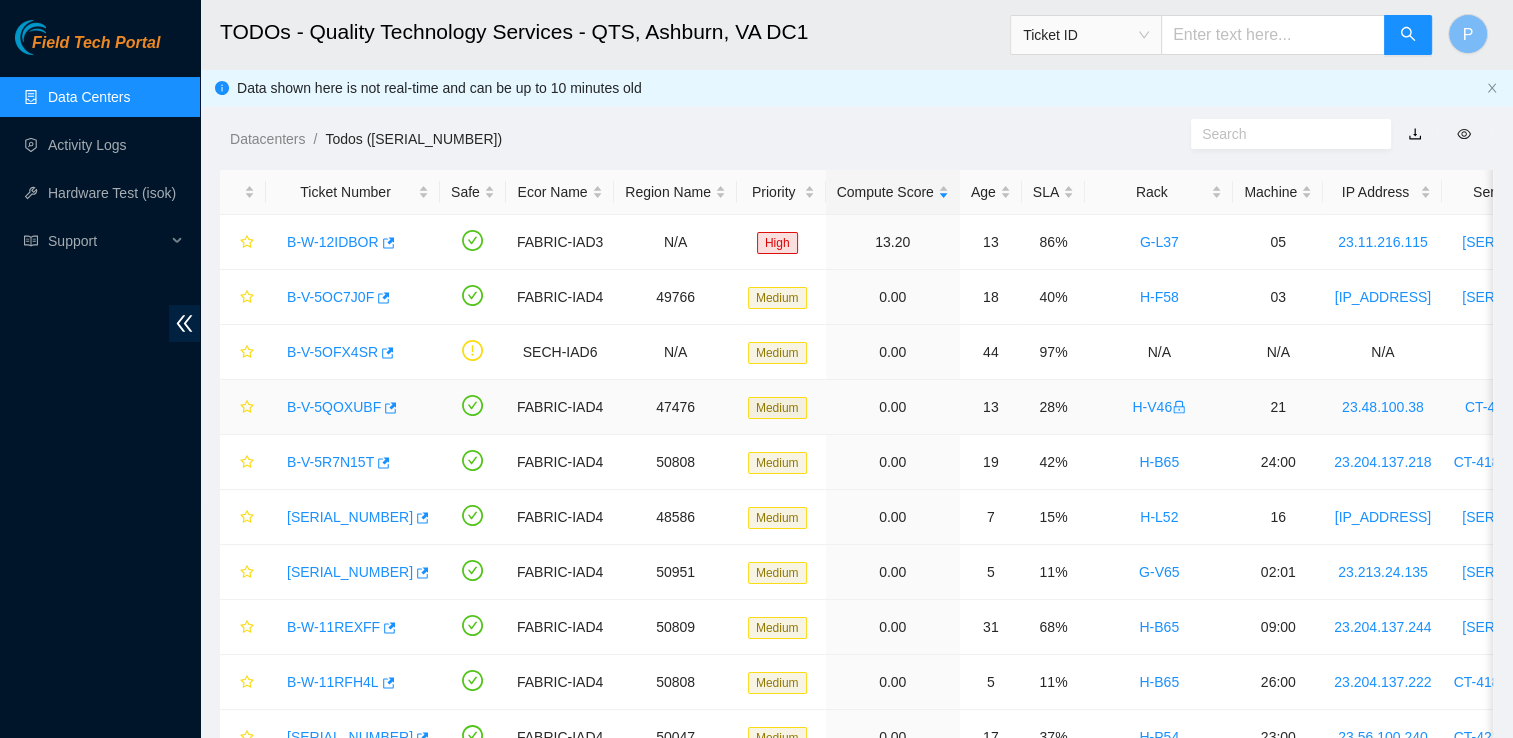 click on "B-V-5QOXUBF" at bounding box center [334, 407] 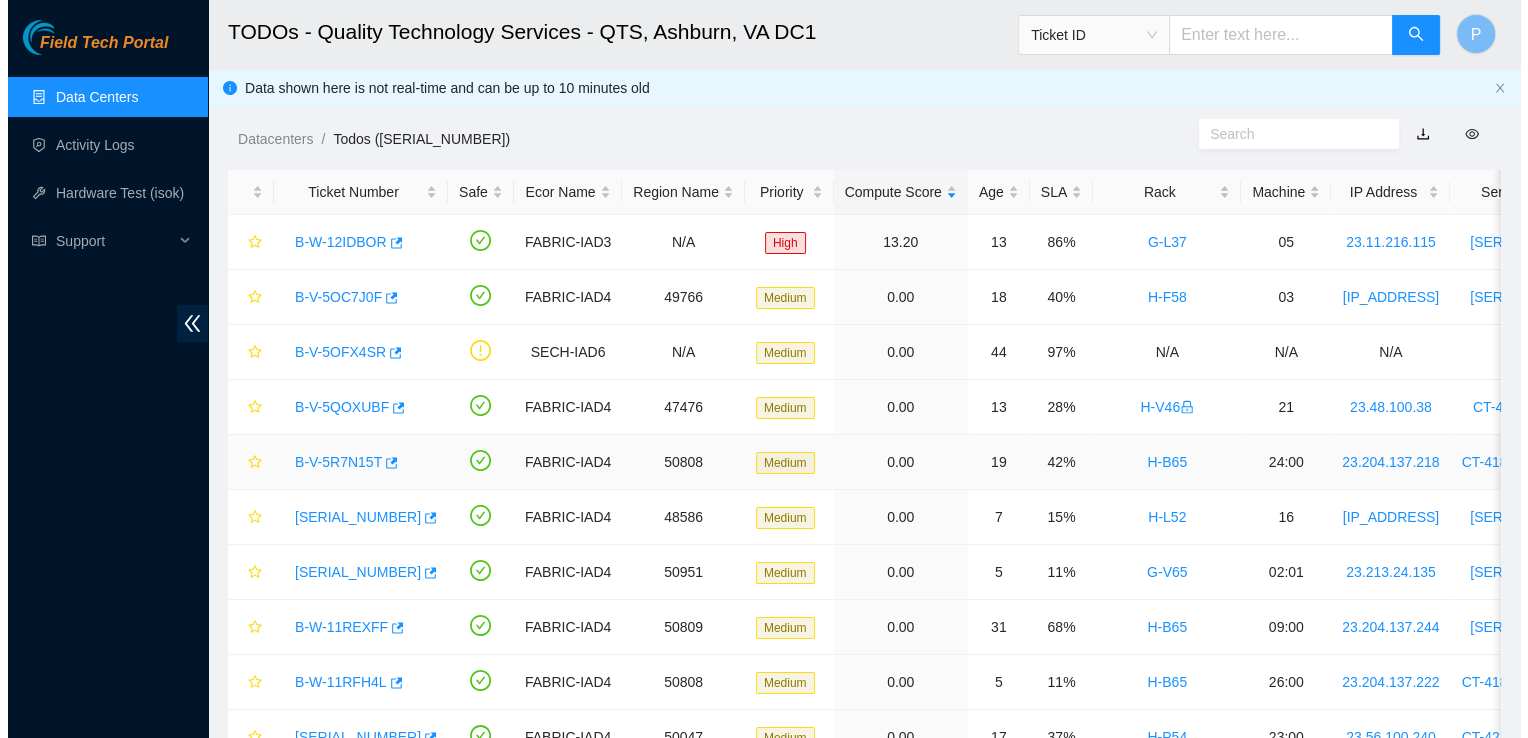 scroll, scrollTop: 254, scrollLeft: 0, axis: vertical 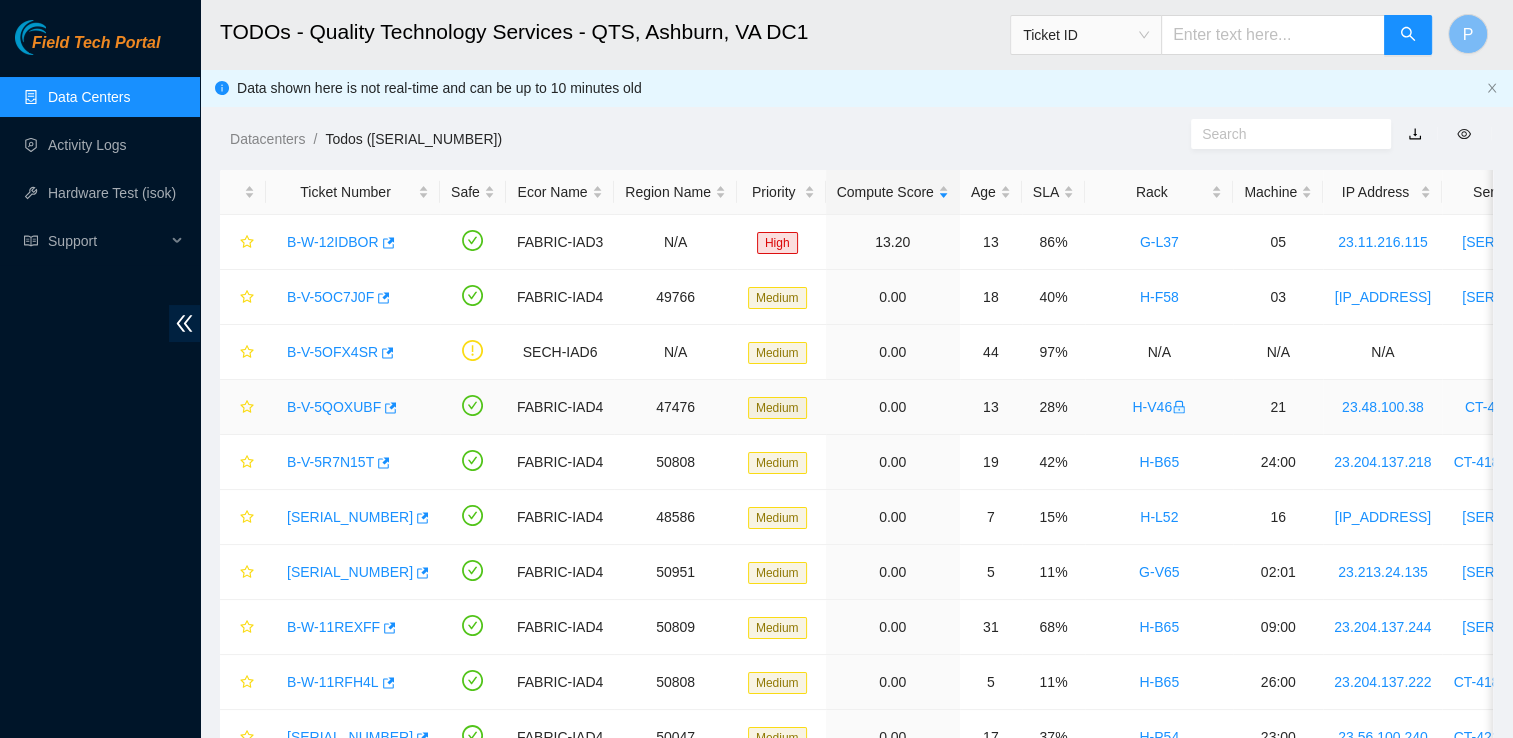 click on "B-V-5QOXUBF" at bounding box center [334, 407] 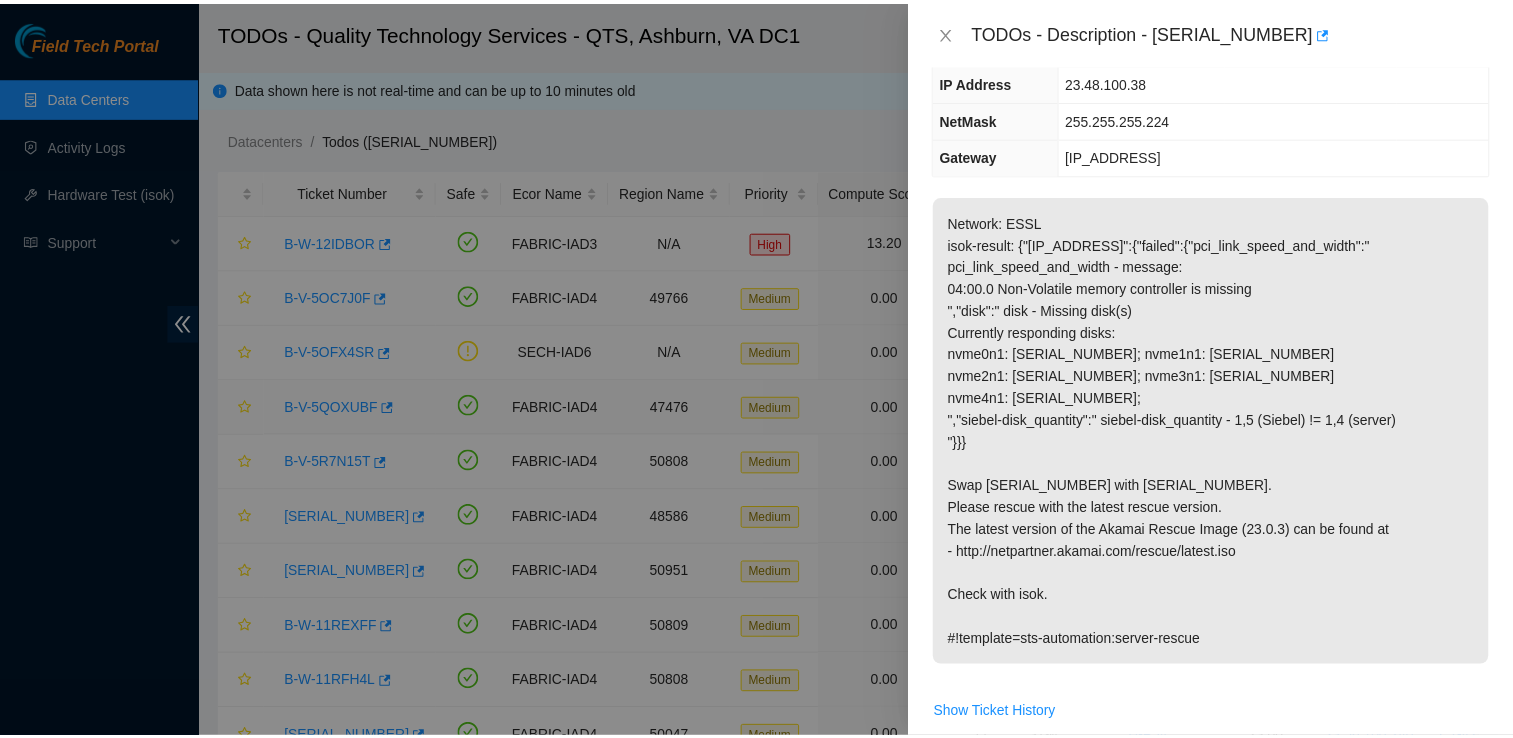scroll, scrollTop: 221, scrollLeft: 0, axis: vertical 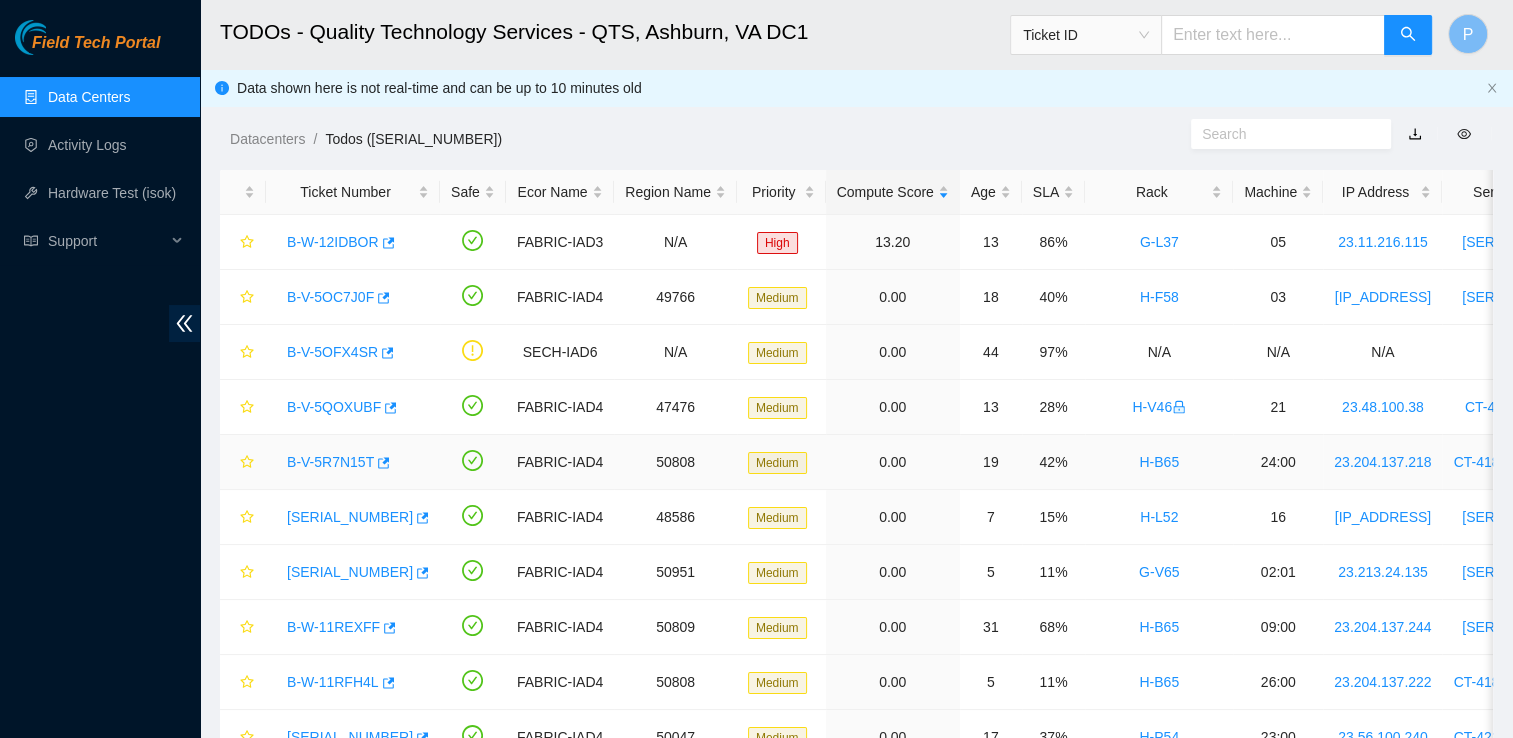 click on "B-V-5R7N15T" at bounding box center (330, 462) 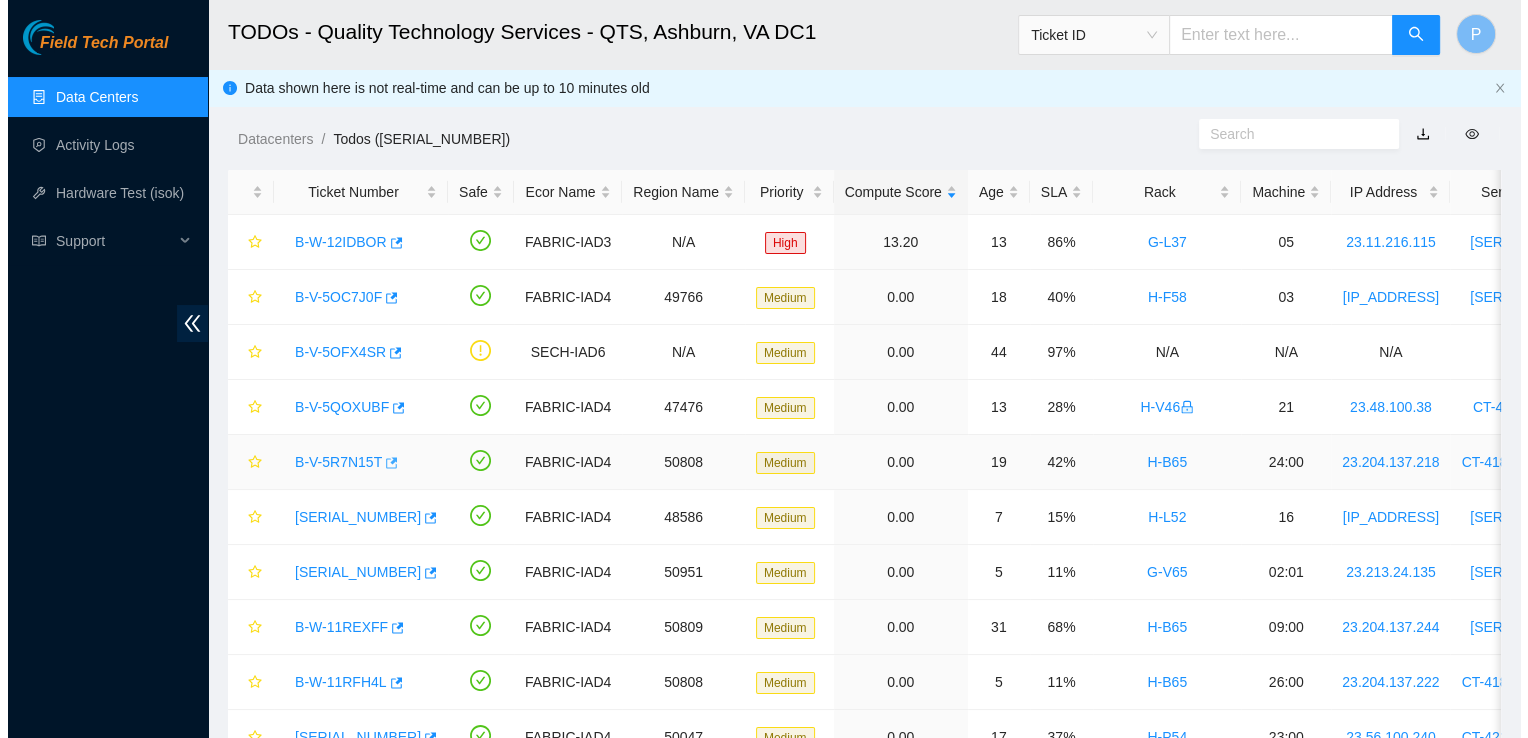 scroll, scrollTop: 254, scrollLeft: 0, axis: vertical 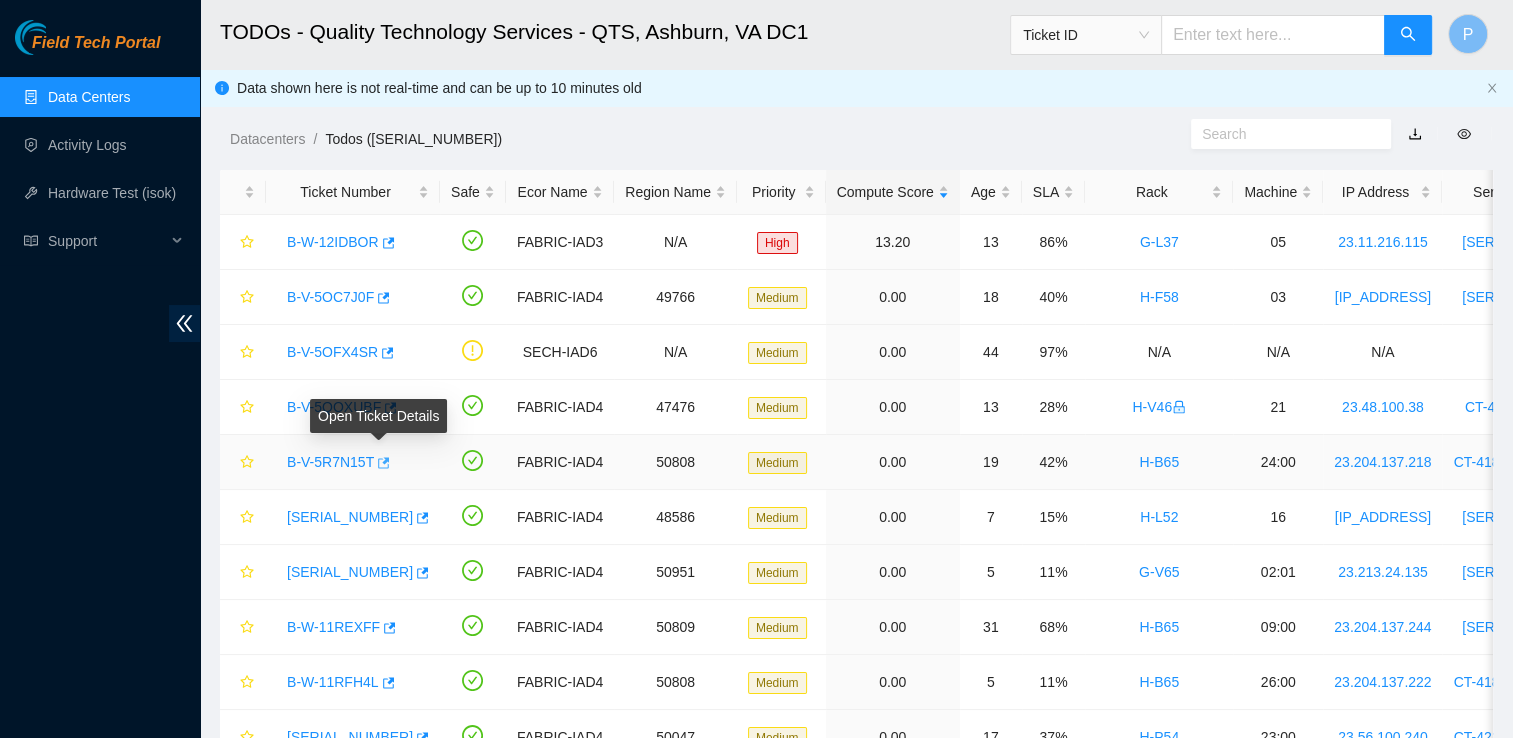 click at bounding box center [382, 463] 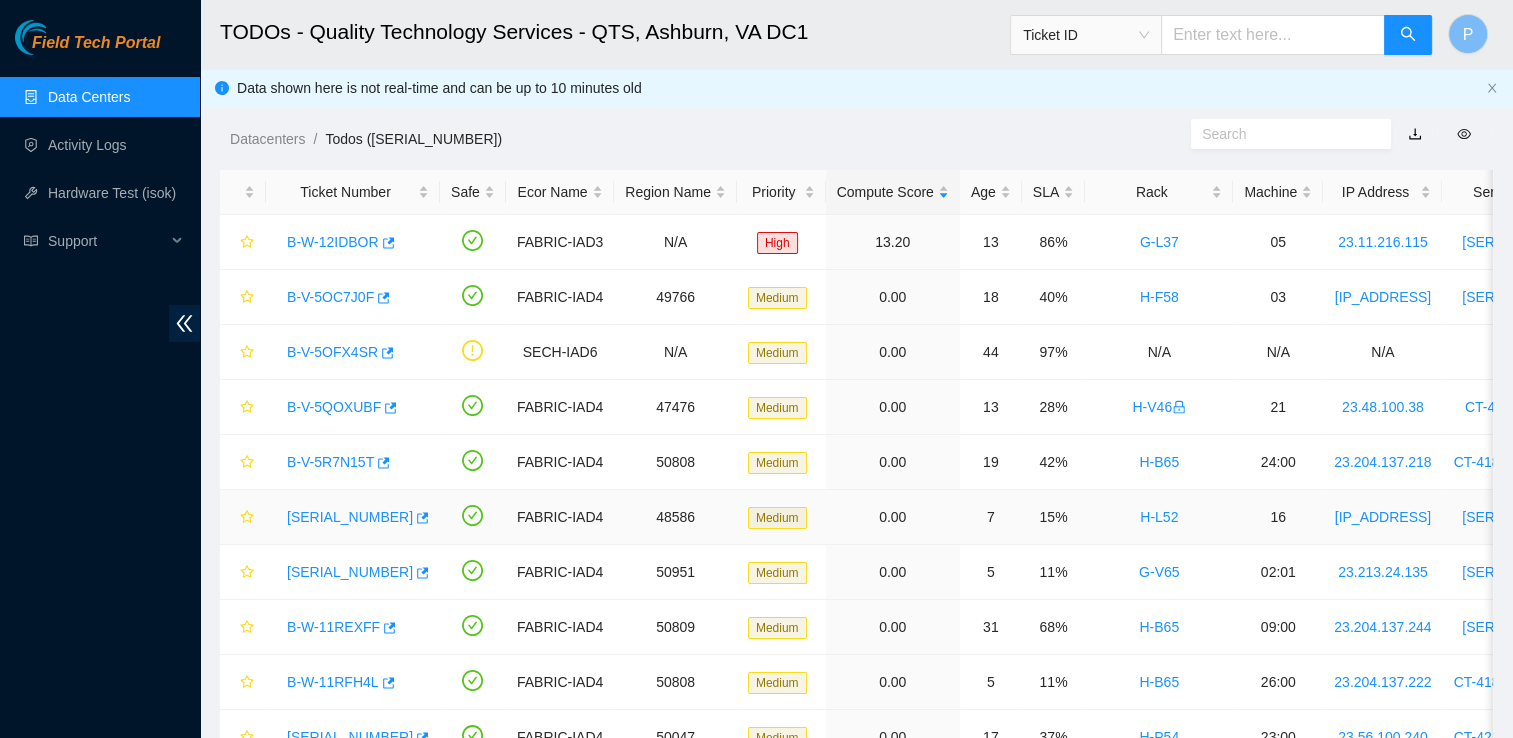click on "B-V-5RN0ZSO" at bounding box center (350, 517) 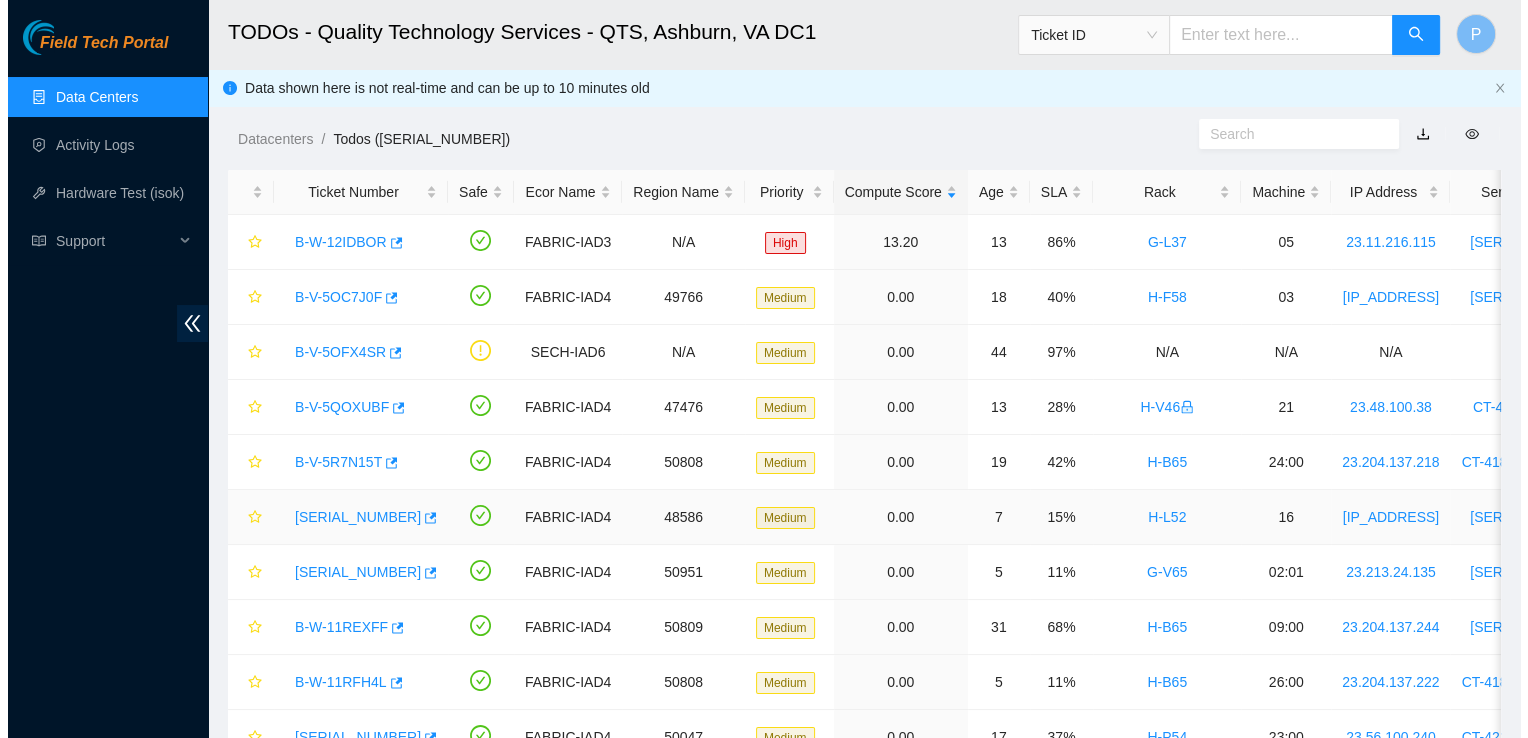 scroll, scrollTop: 254, scrollLeft: 0, axis: vertical 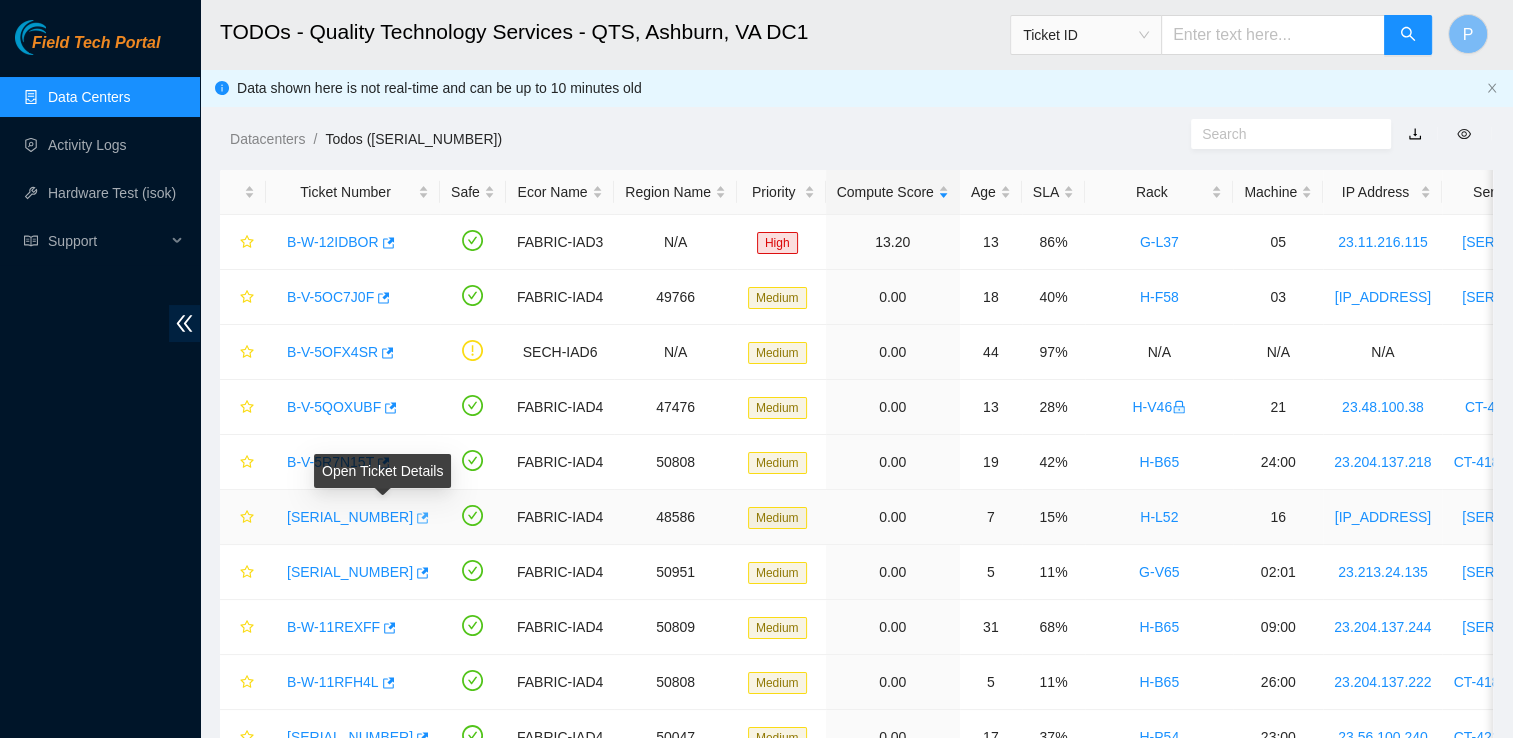click at bounding box center (421, 518) 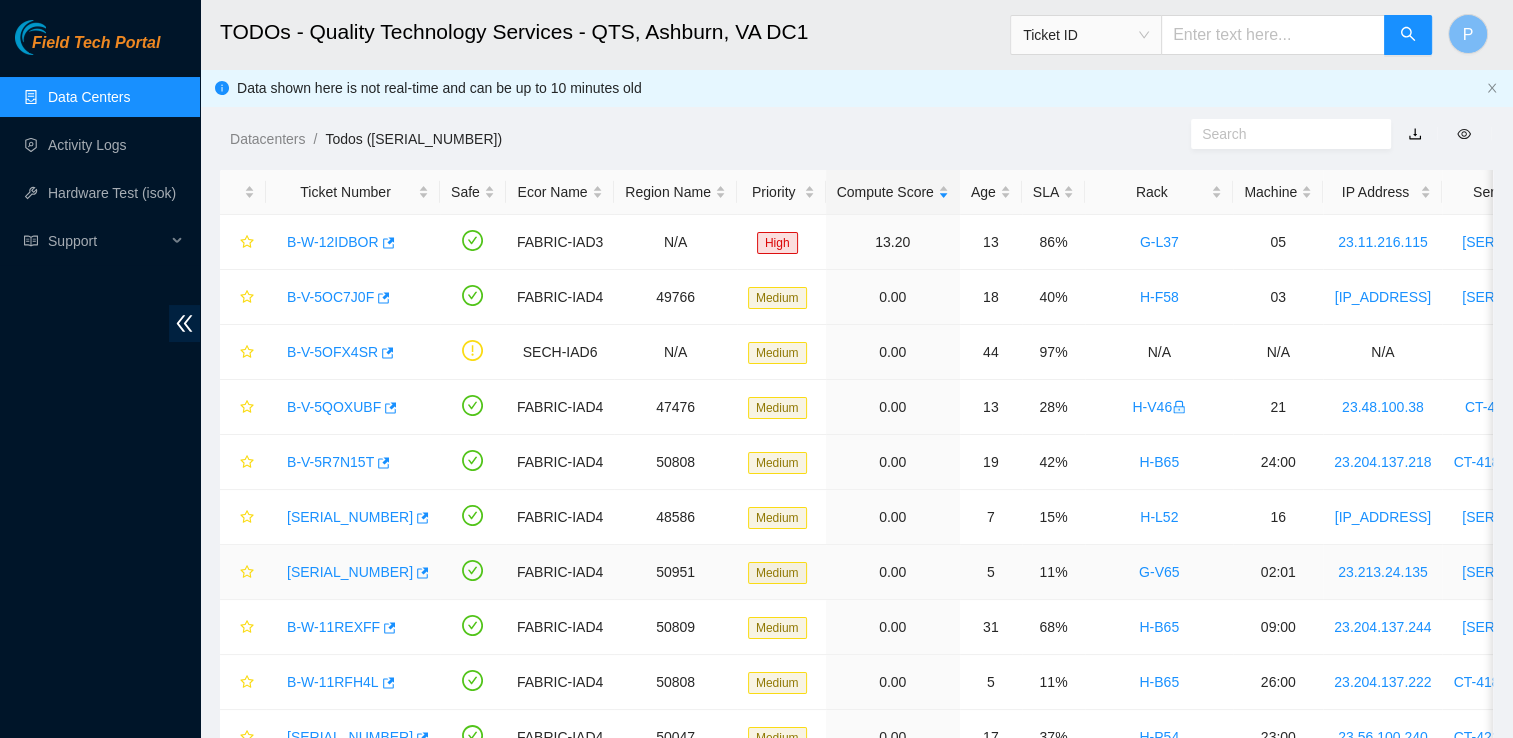 click on "B-V-5RYJRO6" at bounding box center [350, 572] 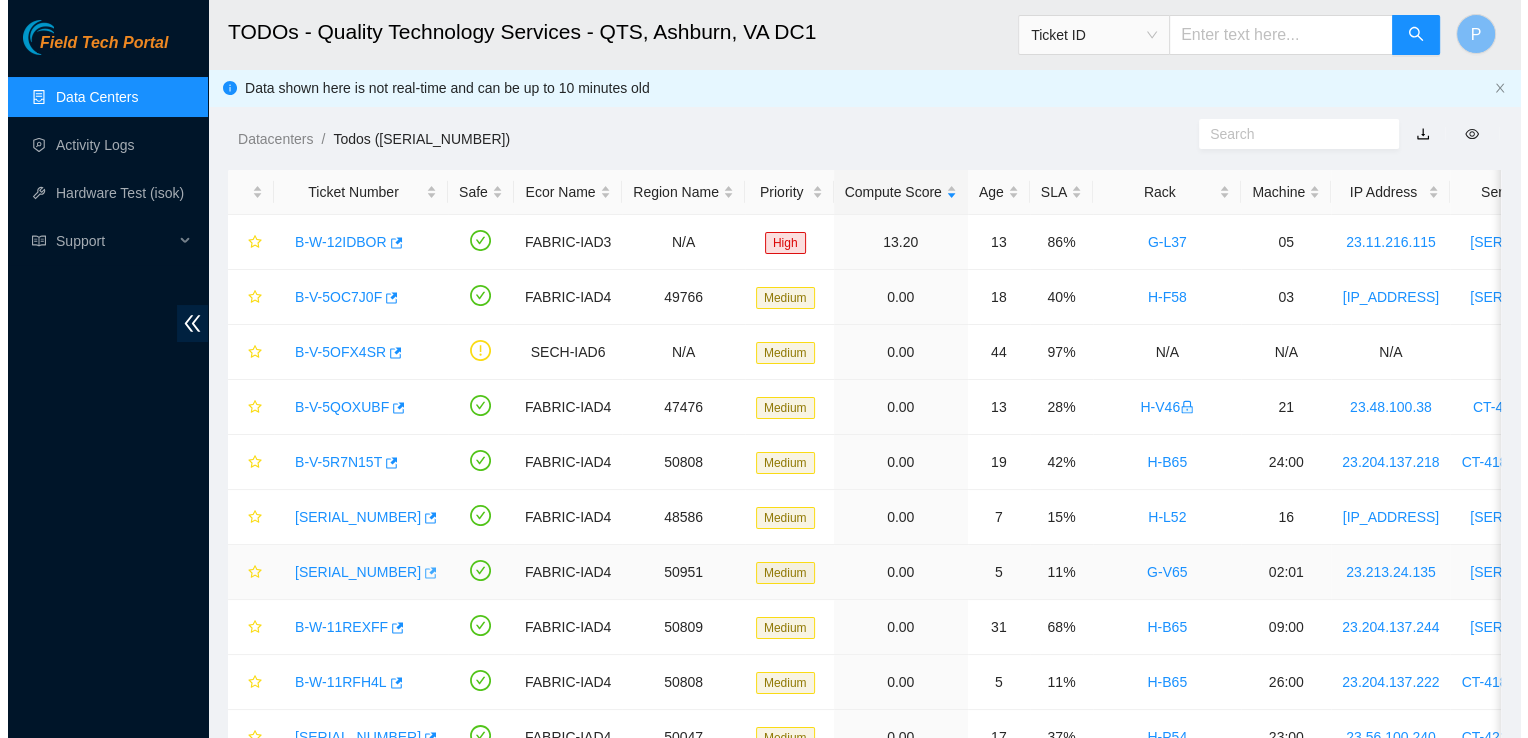 scroll, scrollTop: 254, scrollLeft: 0, axis: vertical 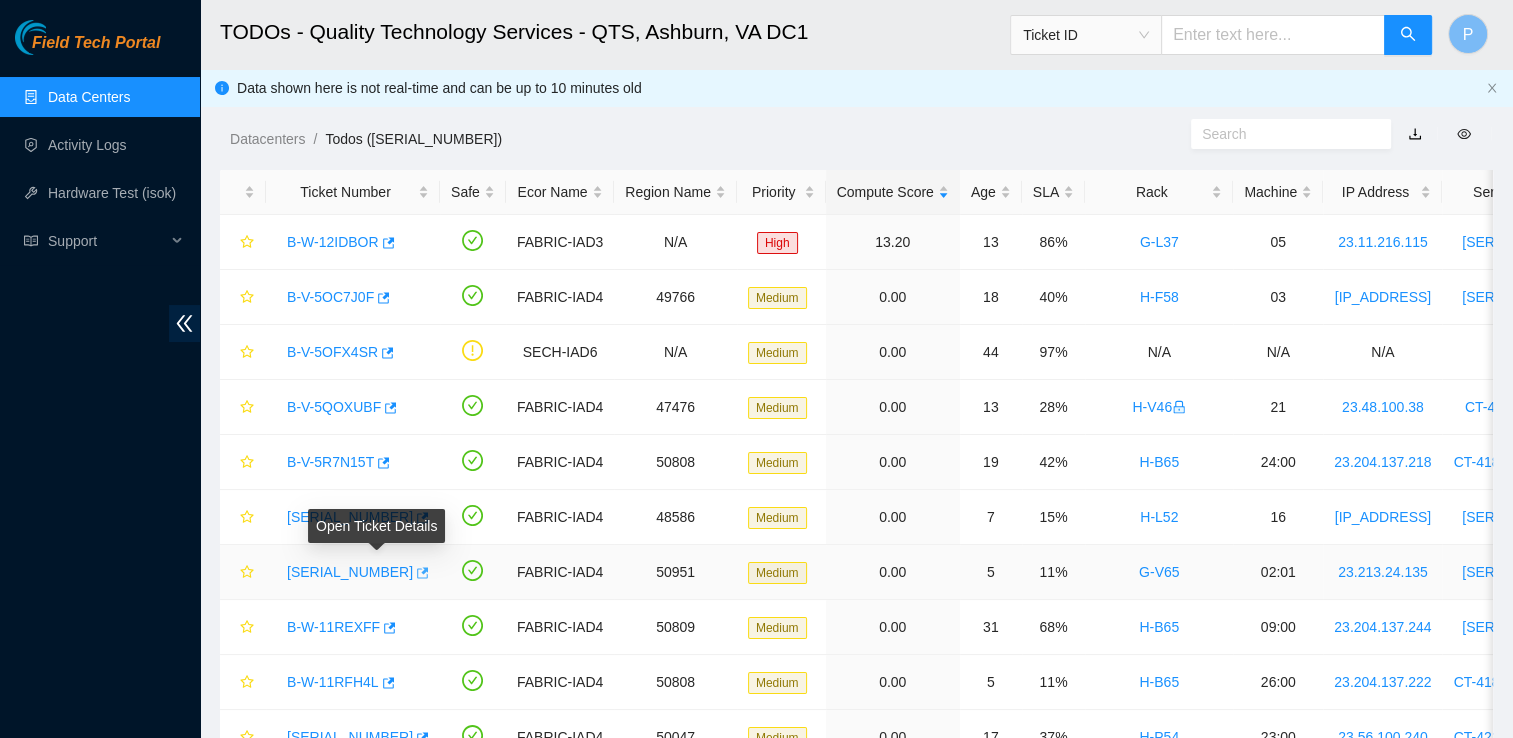 click 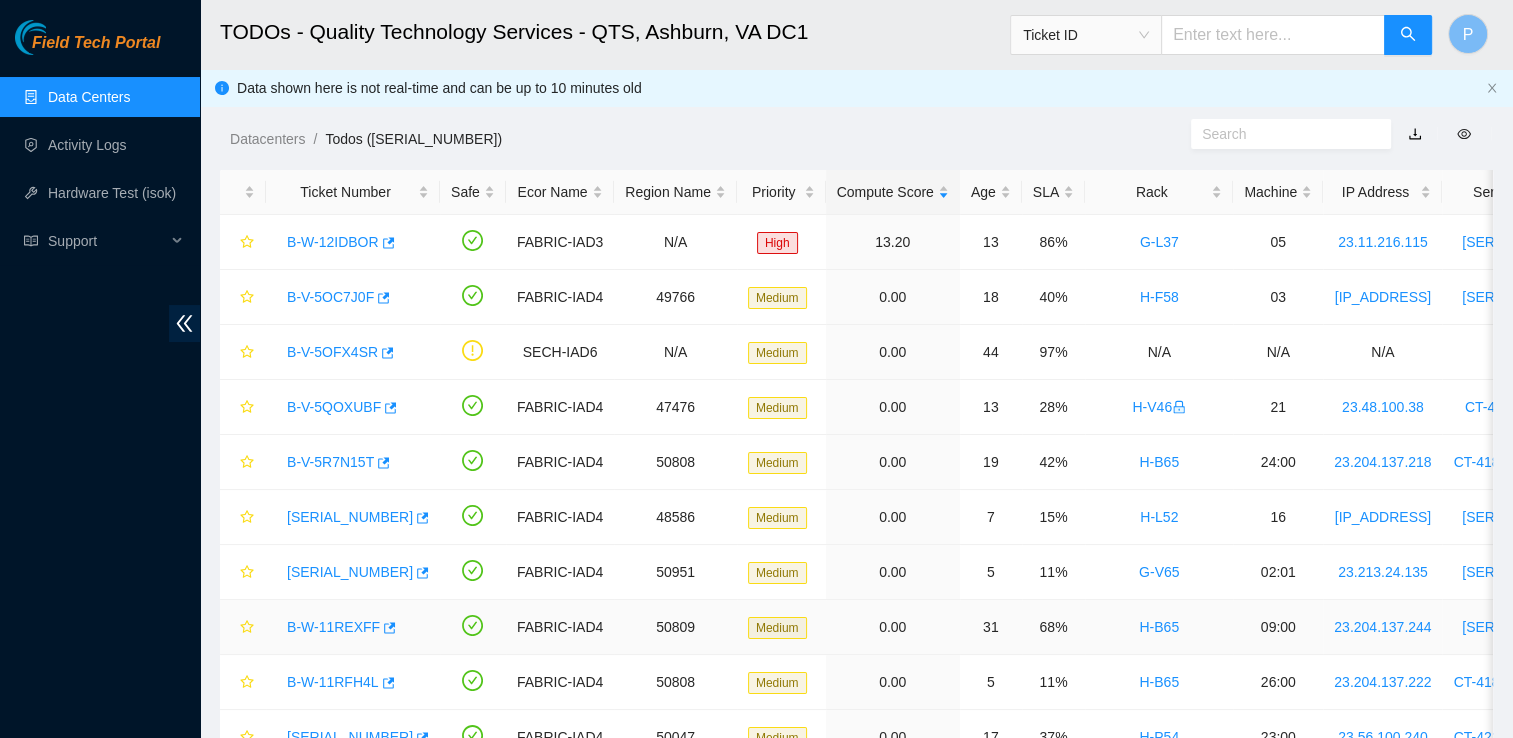 click on "B-W-11REXFF" at bounding box center (333, 627) 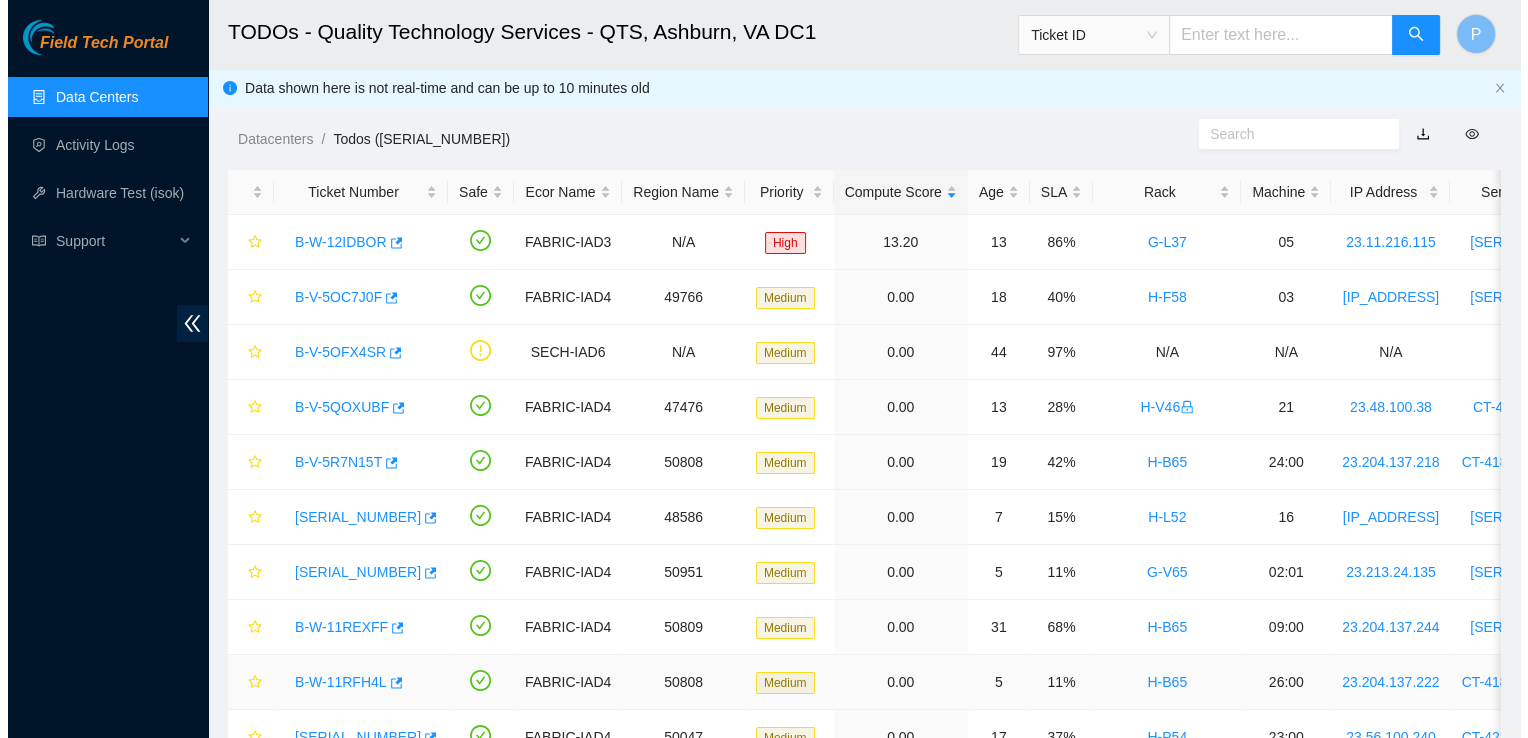 scroll, scrollTop: 254, scrollLeft: 0, axis: vertical 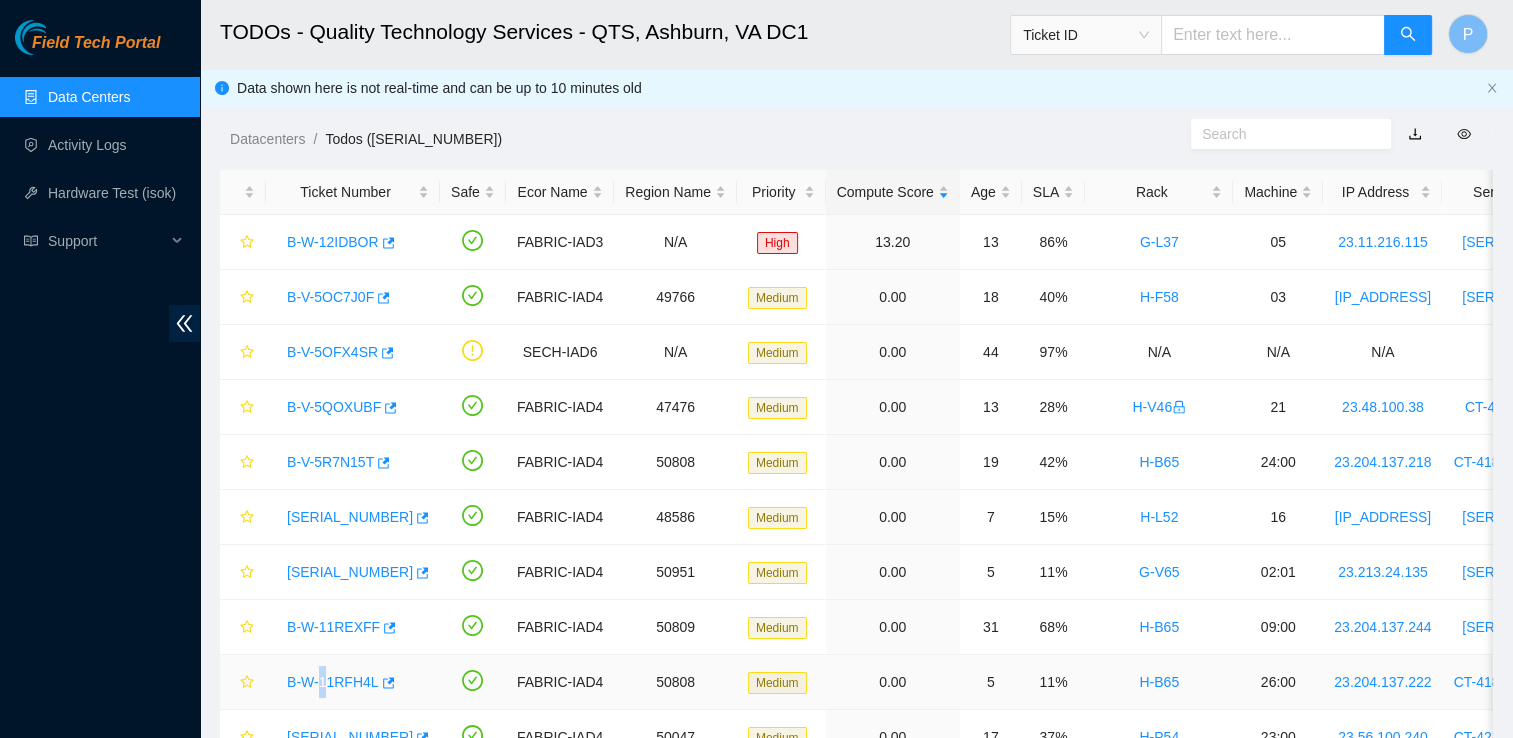 drag, startPoint x: 326, startPoint y: 697, endPoint x: 317, endPoint y: 687, distance: 13.453624 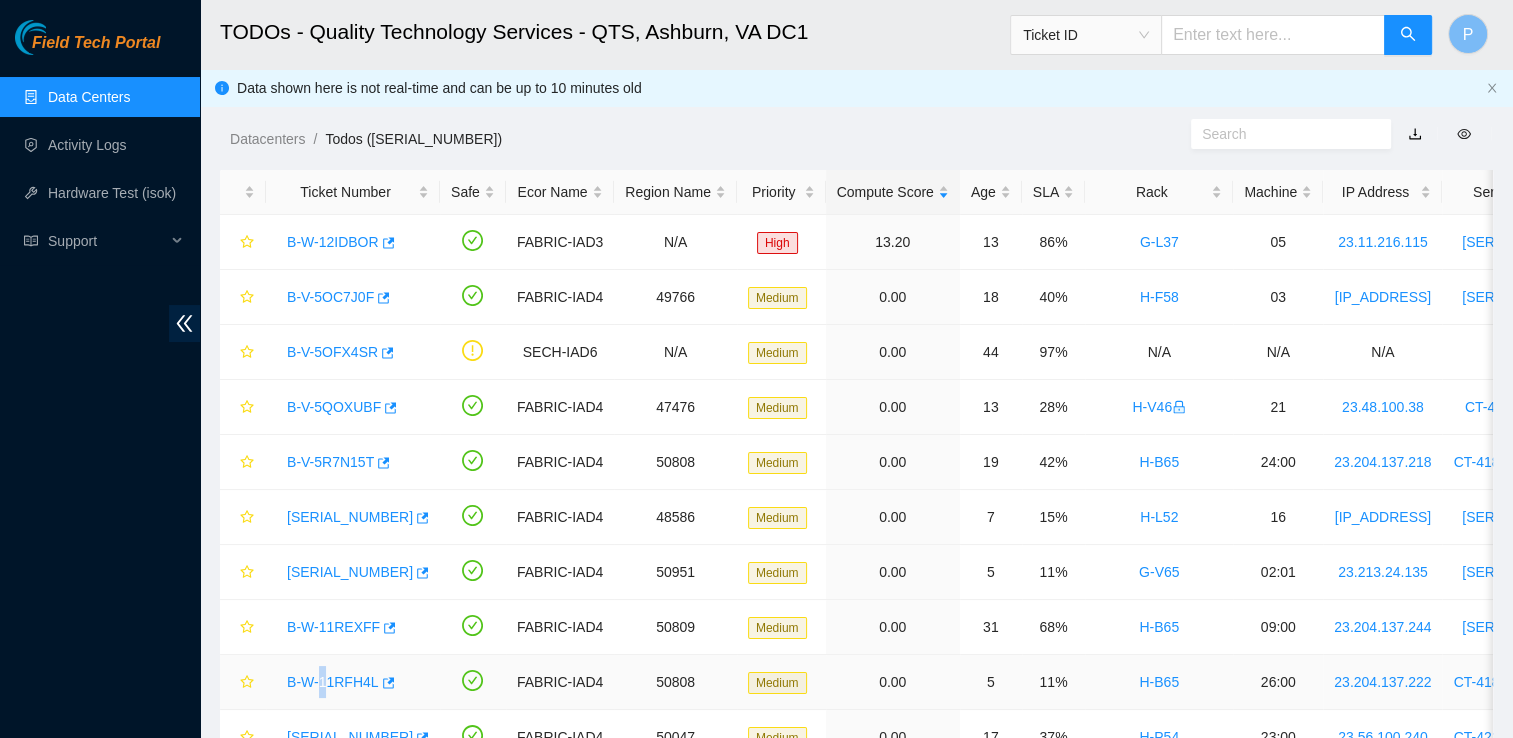 click on "B-W-11RFH4L" at bounding box center [333, 682] 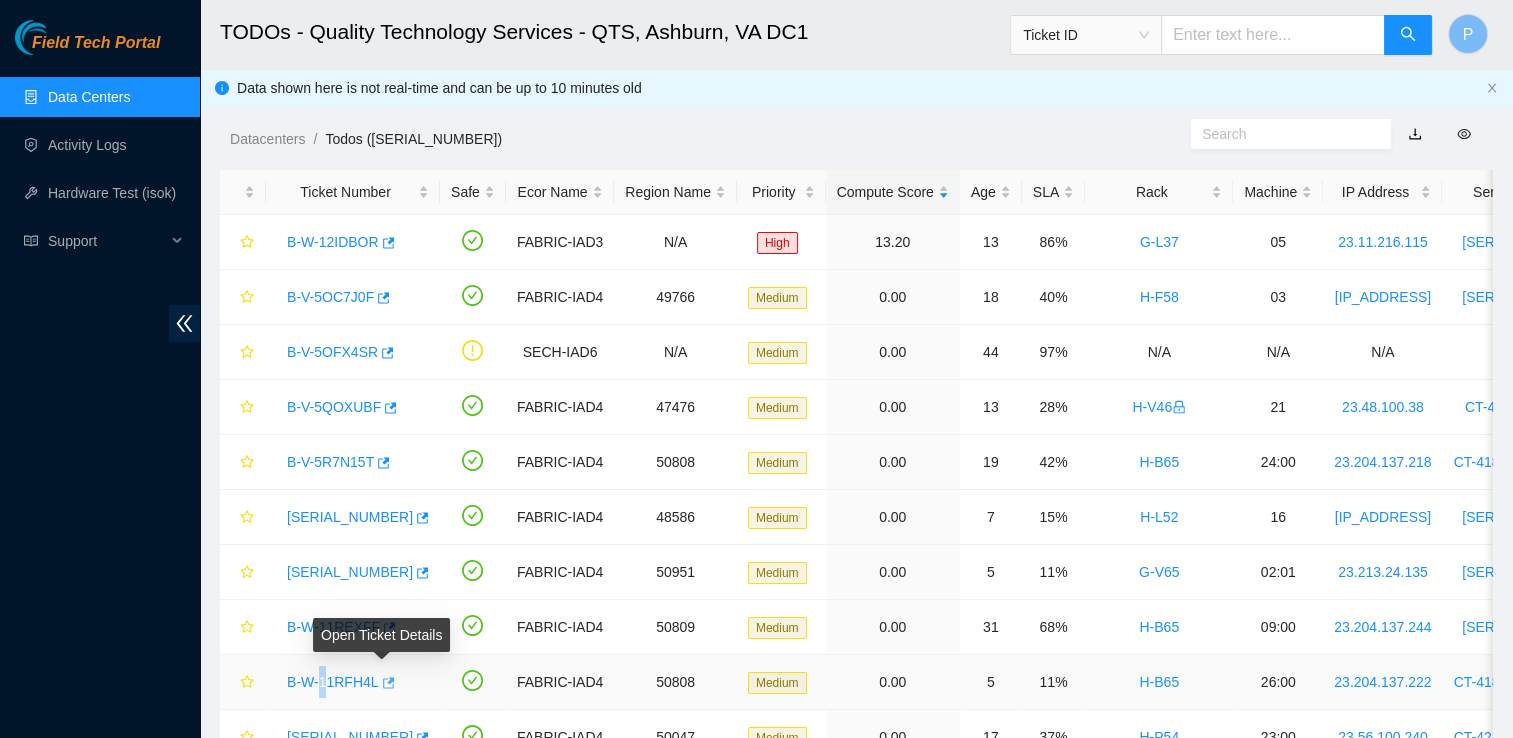 click 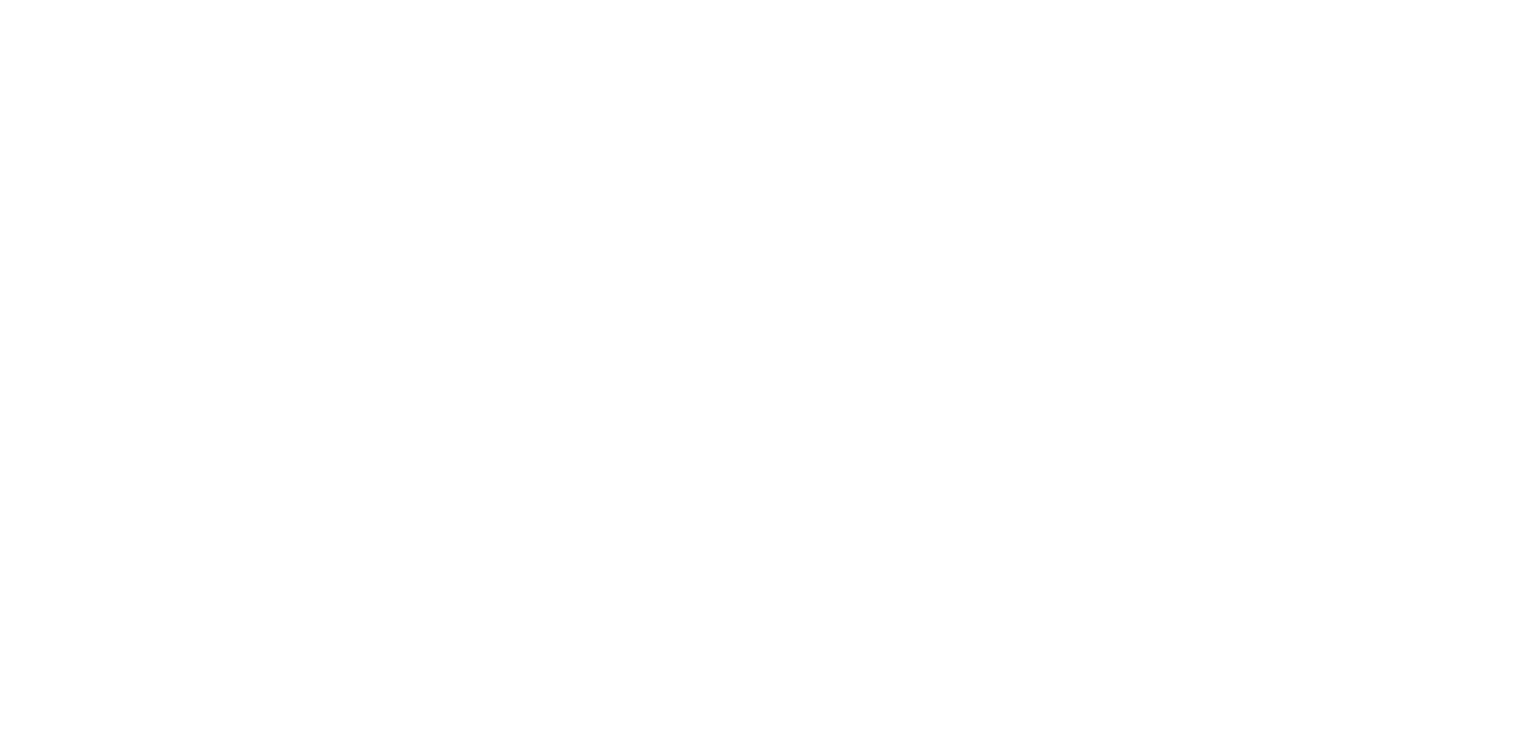 scroll, scrollTop: 0, scrollLeft: 0, axis: both 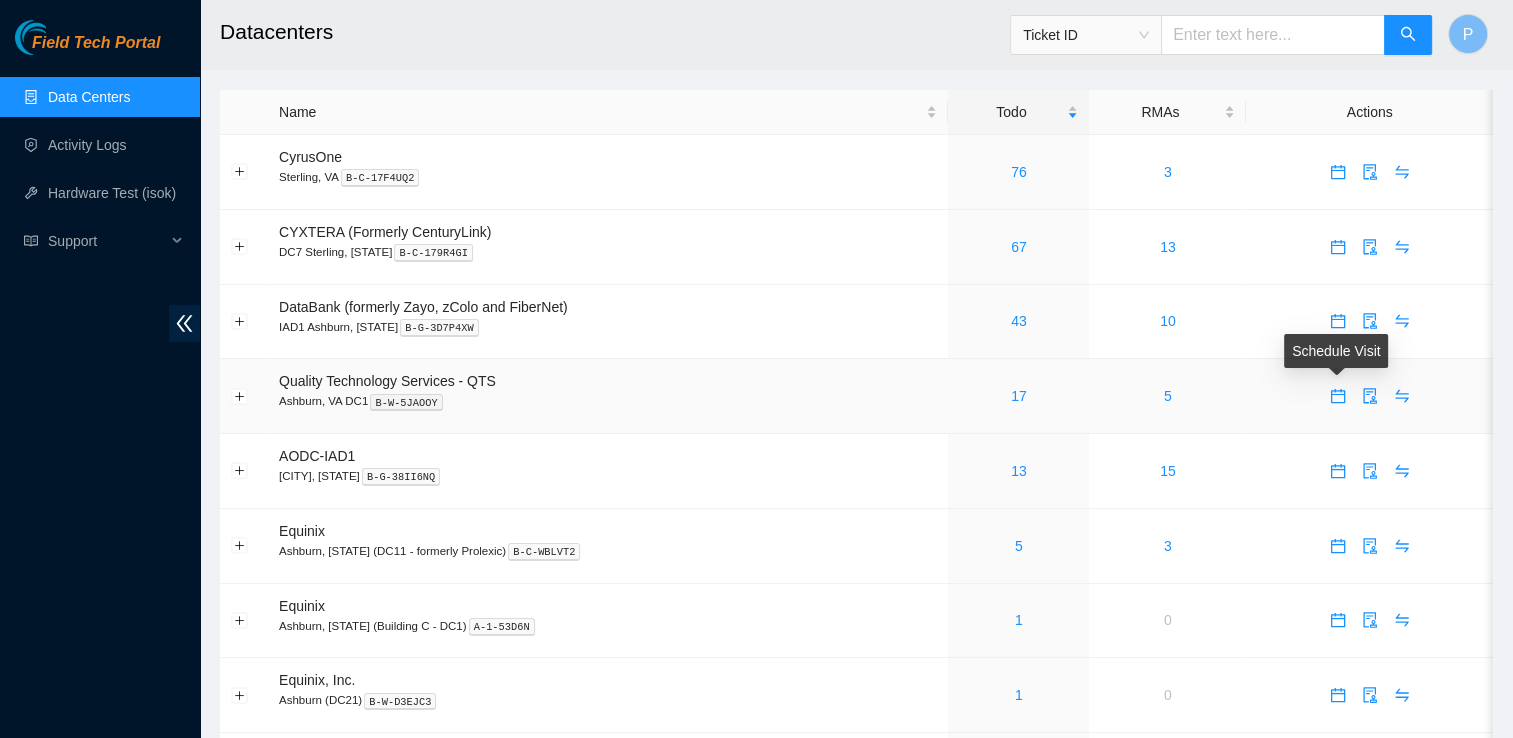 click at bounding box center (1338, 396) 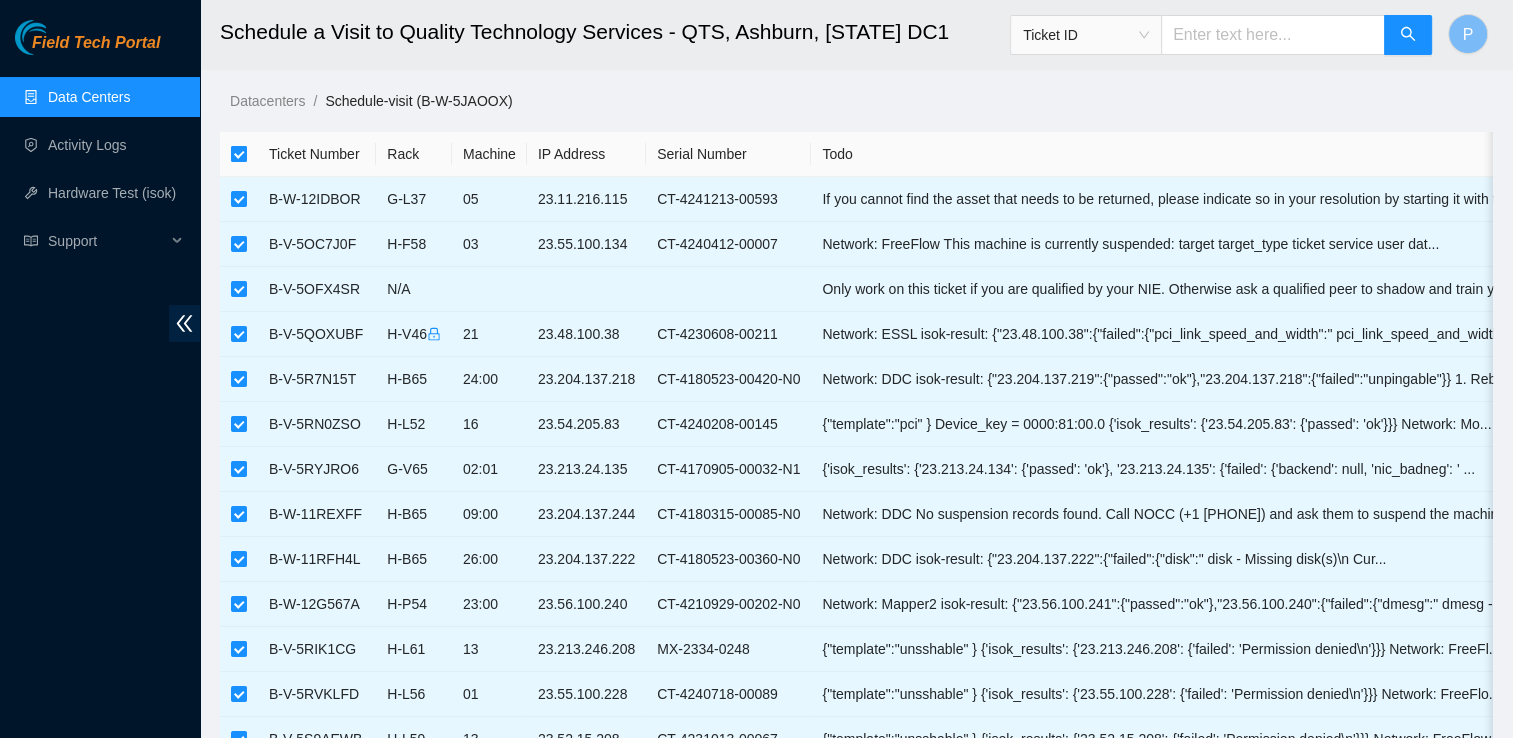 click at bounding box center (239, 154) 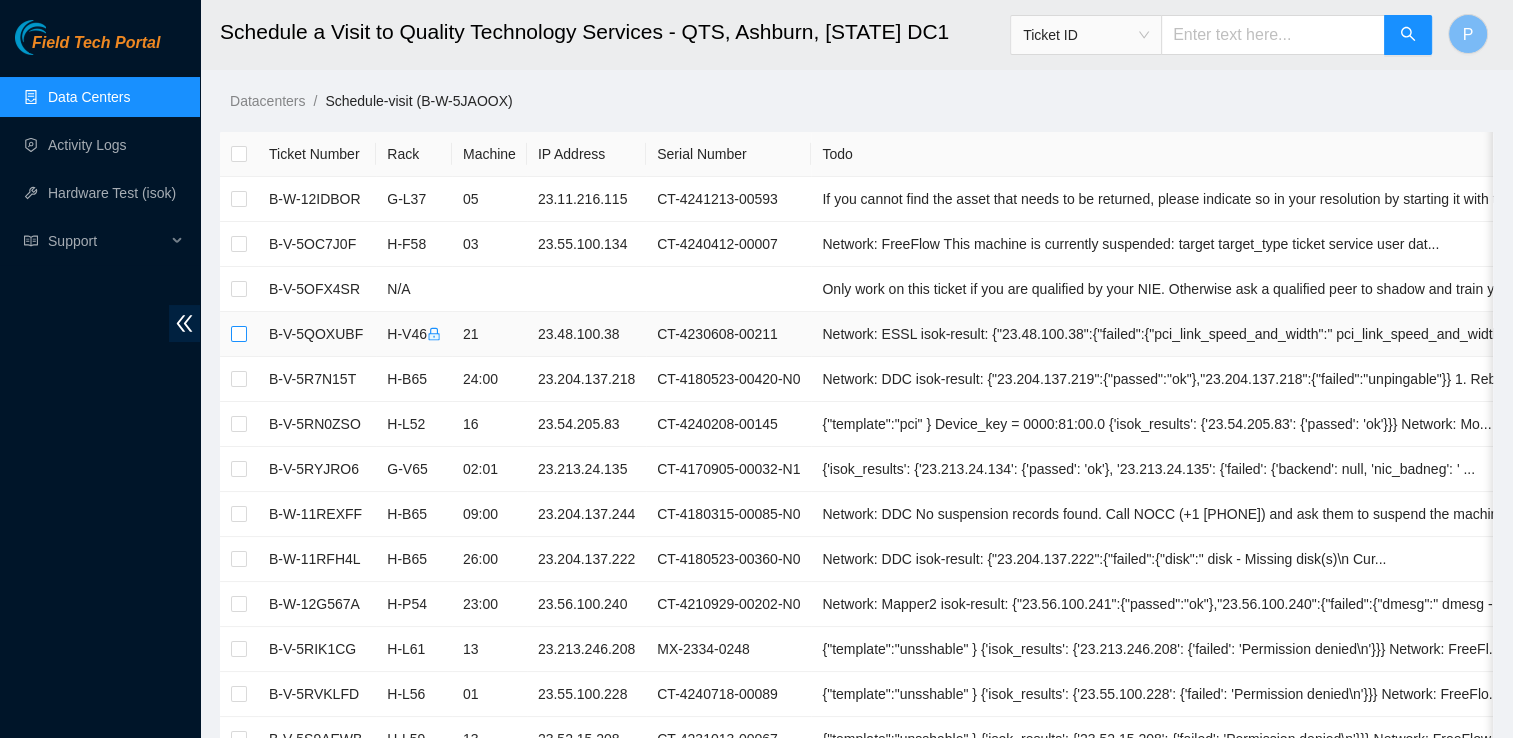 click at bounding box center [239, 334] 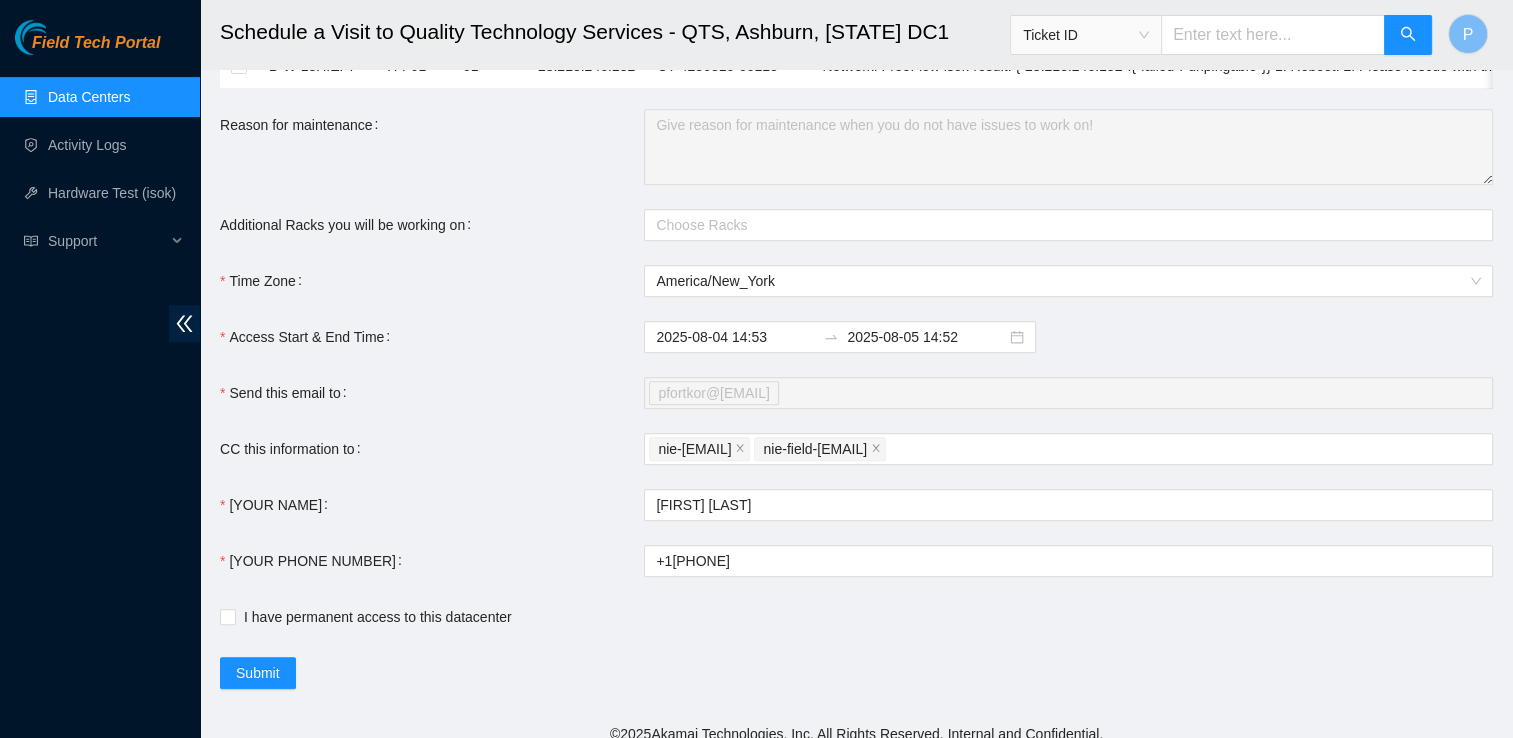 scroll, scrollTop: 880, scrollLeft: 0, axis: vertical 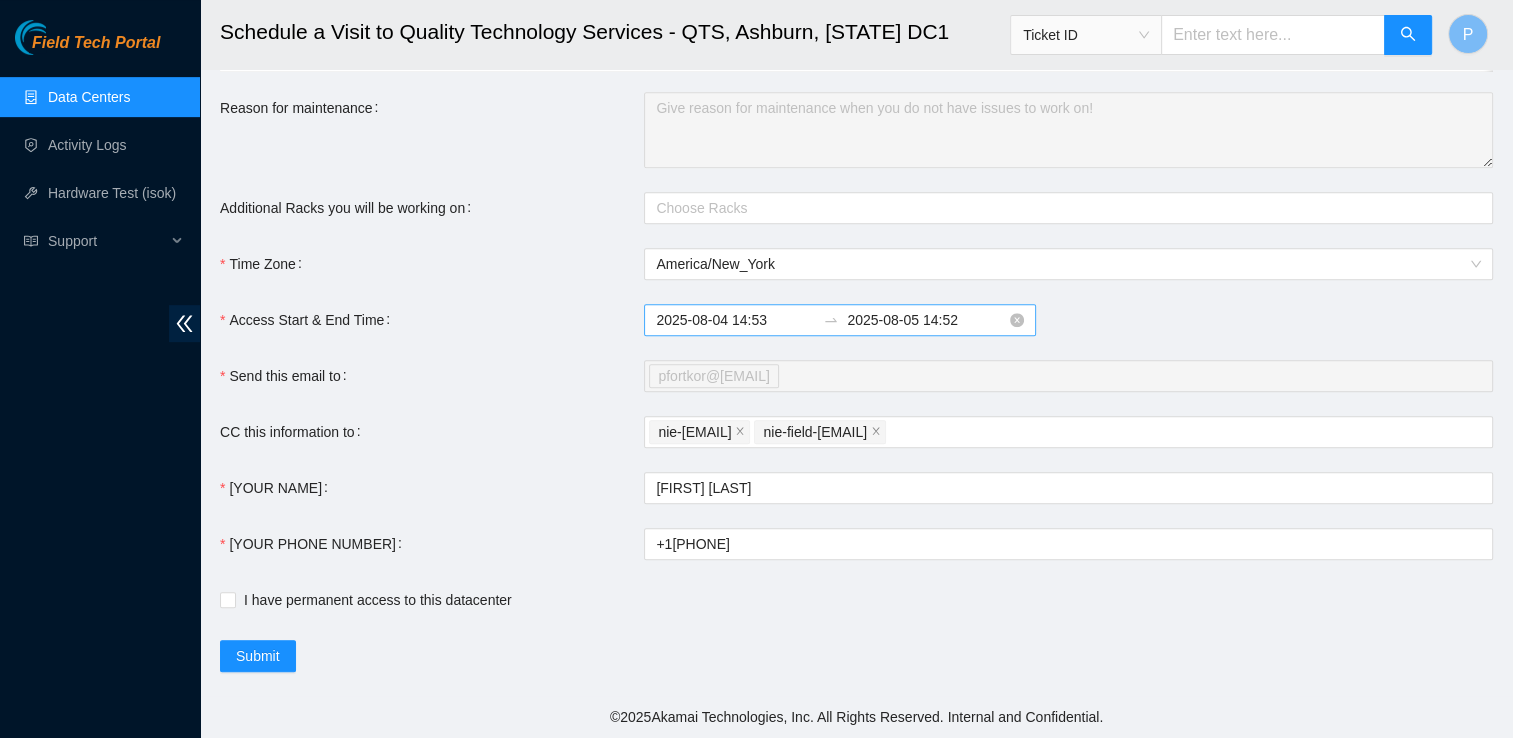 click on "2025-08-05 14:52" at bounding box center (926, 320) 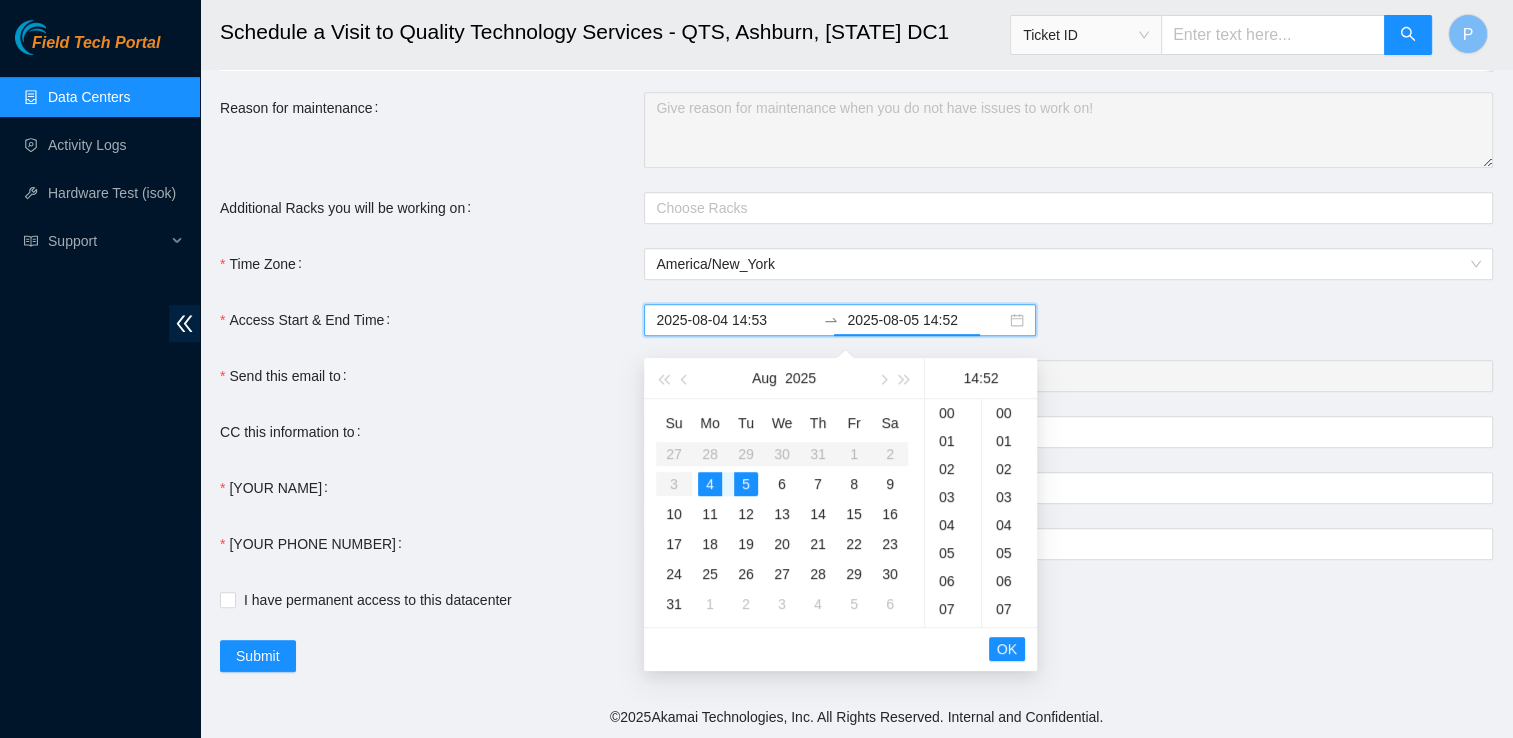 scroll, scrollTop: 392, scrollLeft: 0, axis: vertical 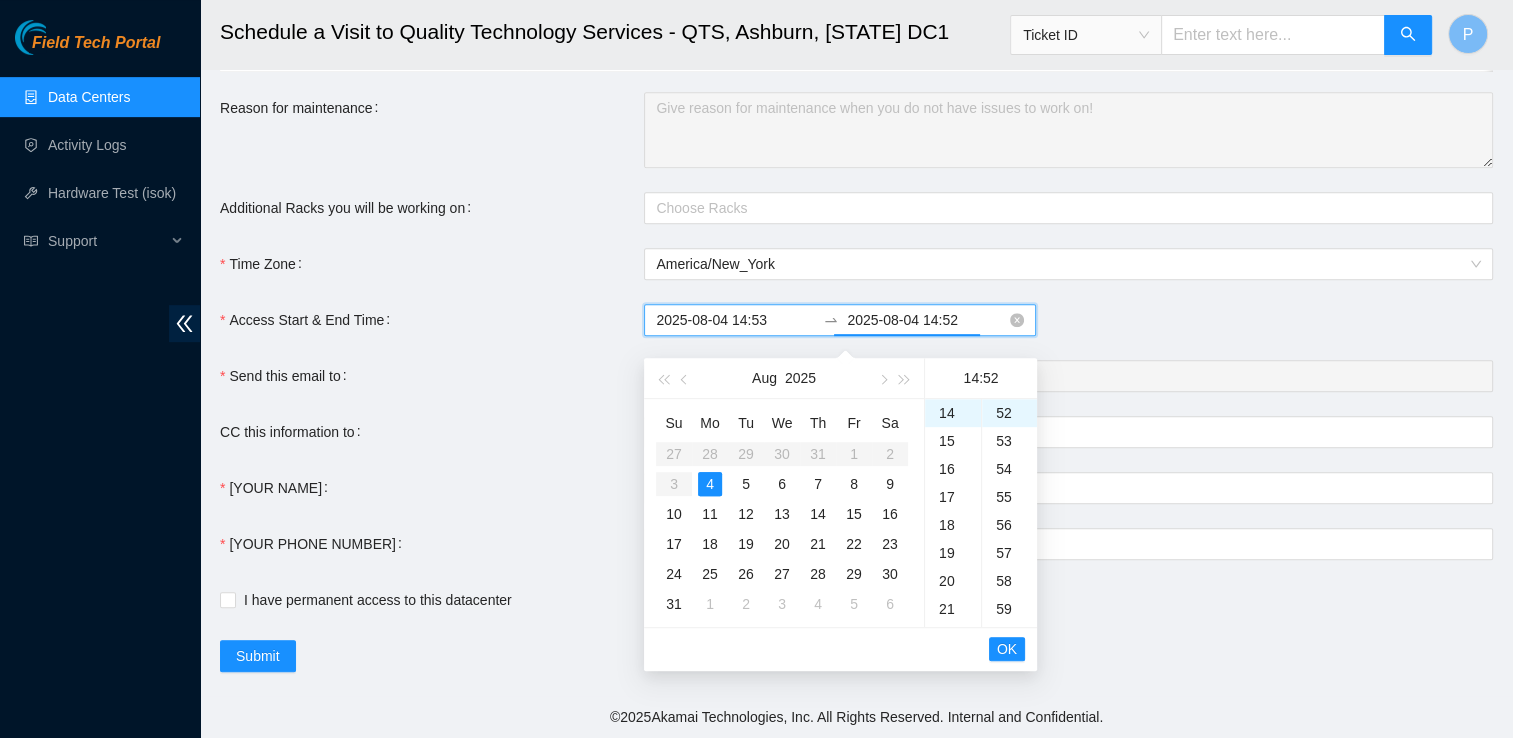 click on "2025-08-04 14:52" at bounding box center [926, 320] 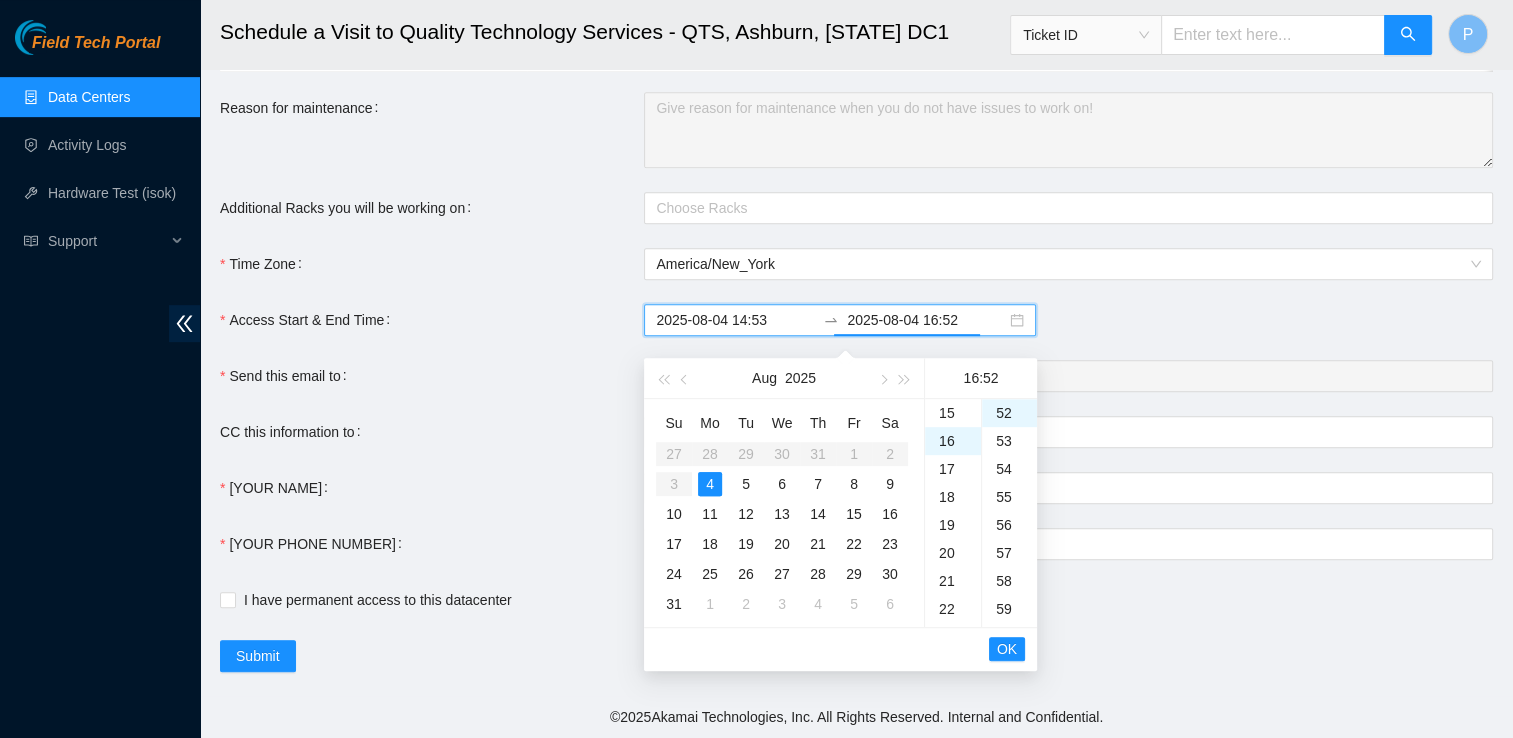 scroll, scrollTop: 448, scrollLeft: 0, axis: vertical 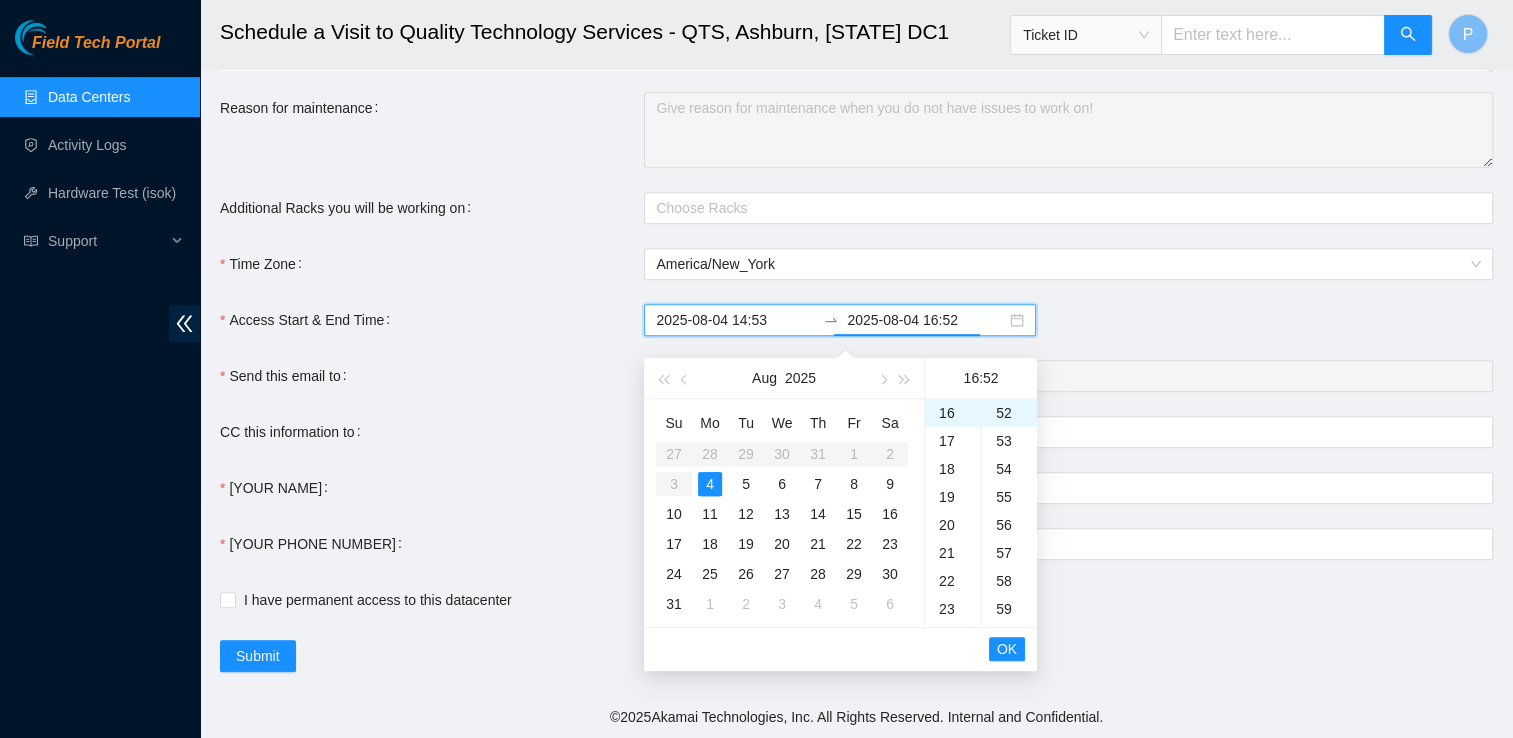 type on "2025-08-04 16:52" 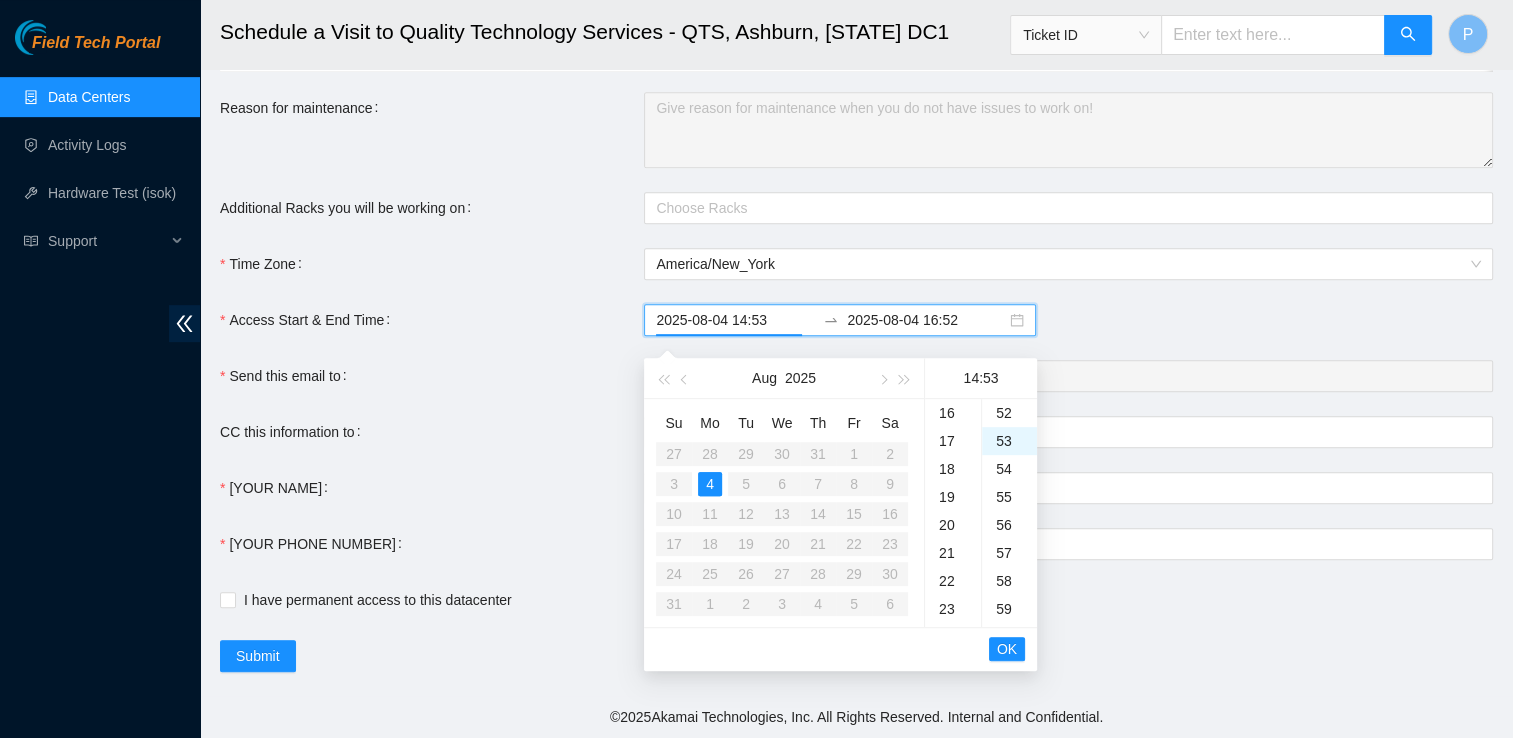 scroll, scrollTop: 392, scrollLeft: 0, axis: vertical 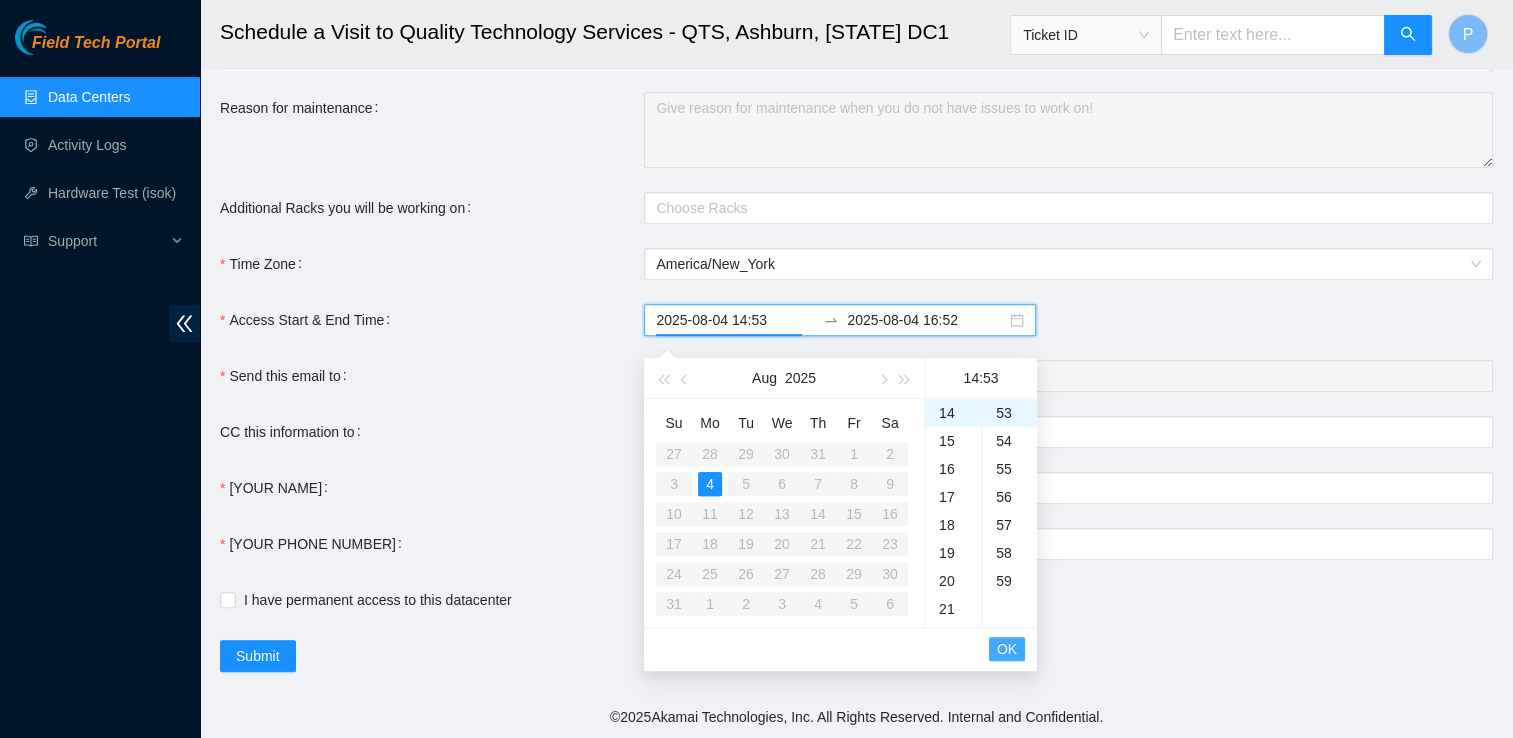 click on "OK" at bounding box center [1007, 649] 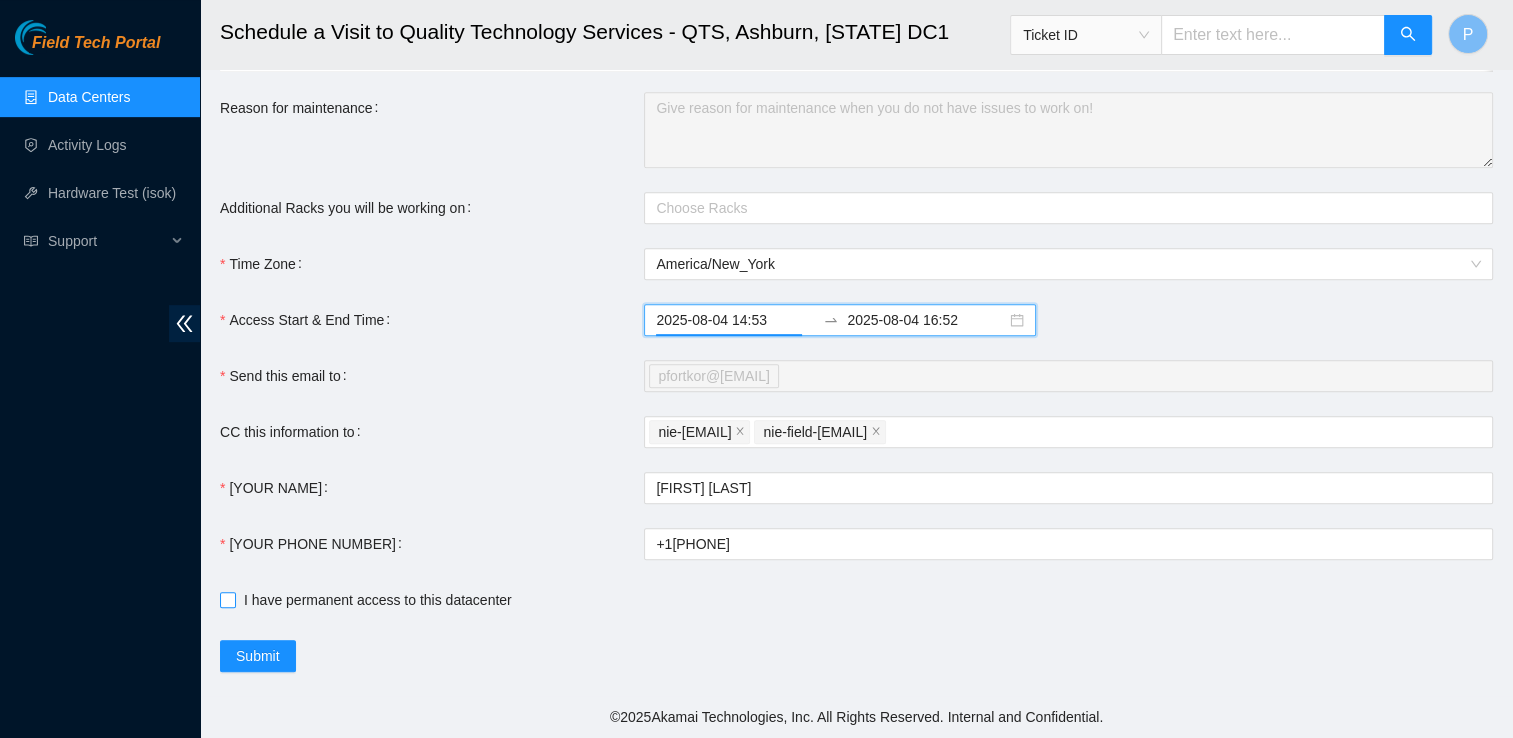click on "I have permanent access to this datacenter" at bounding box center [227, 599] 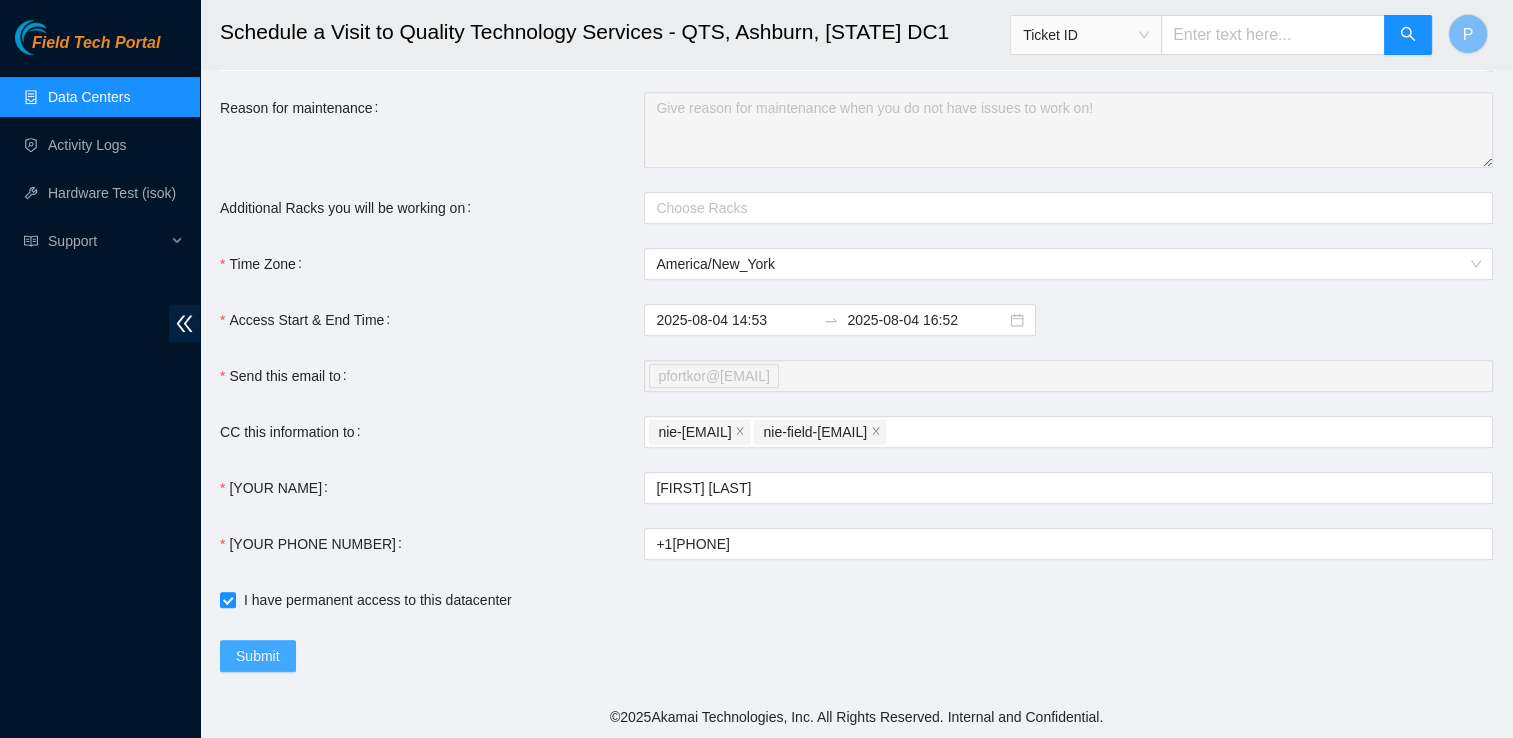 click on "Submit" at bounding box center [258, 656] 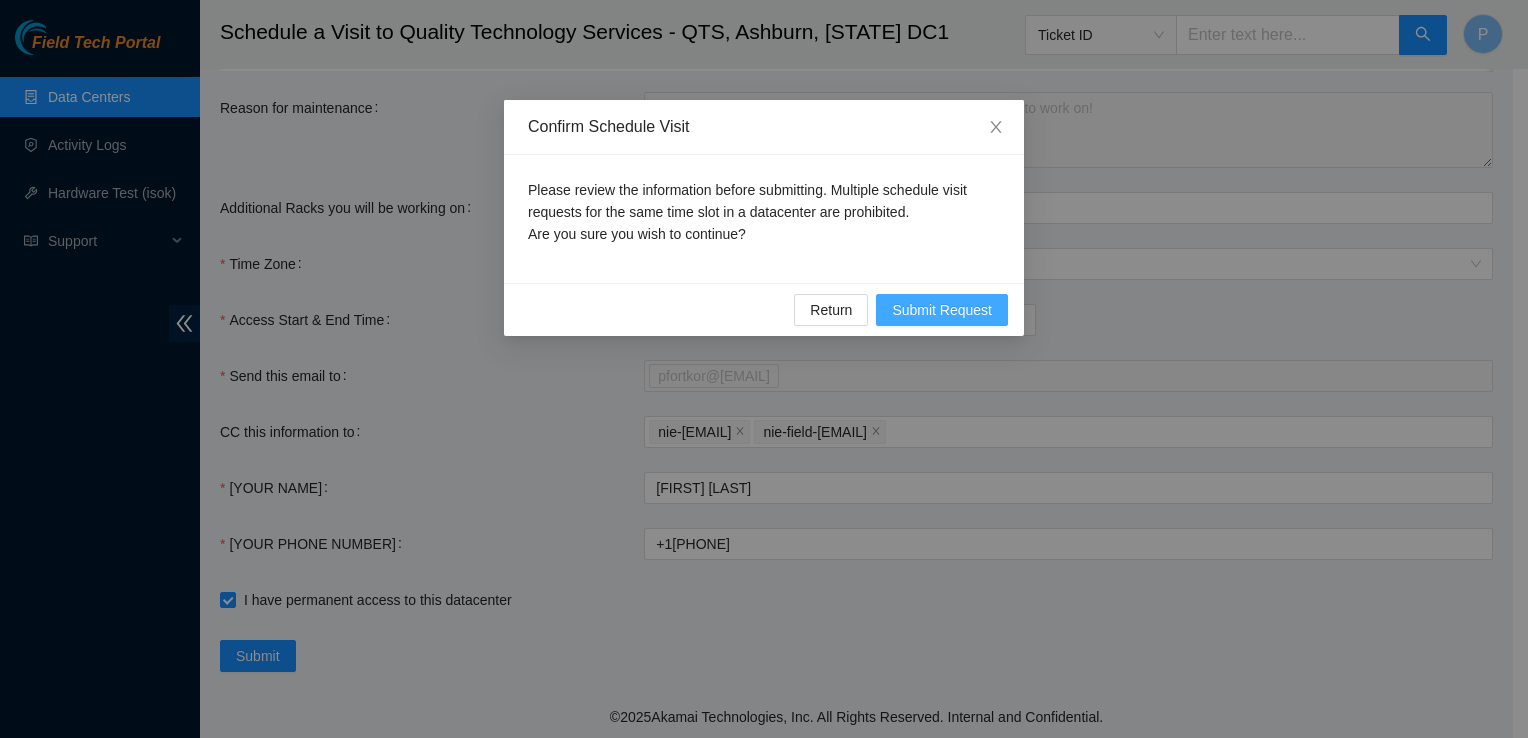 click on "Submit Request" at bounding box center (942, 310) 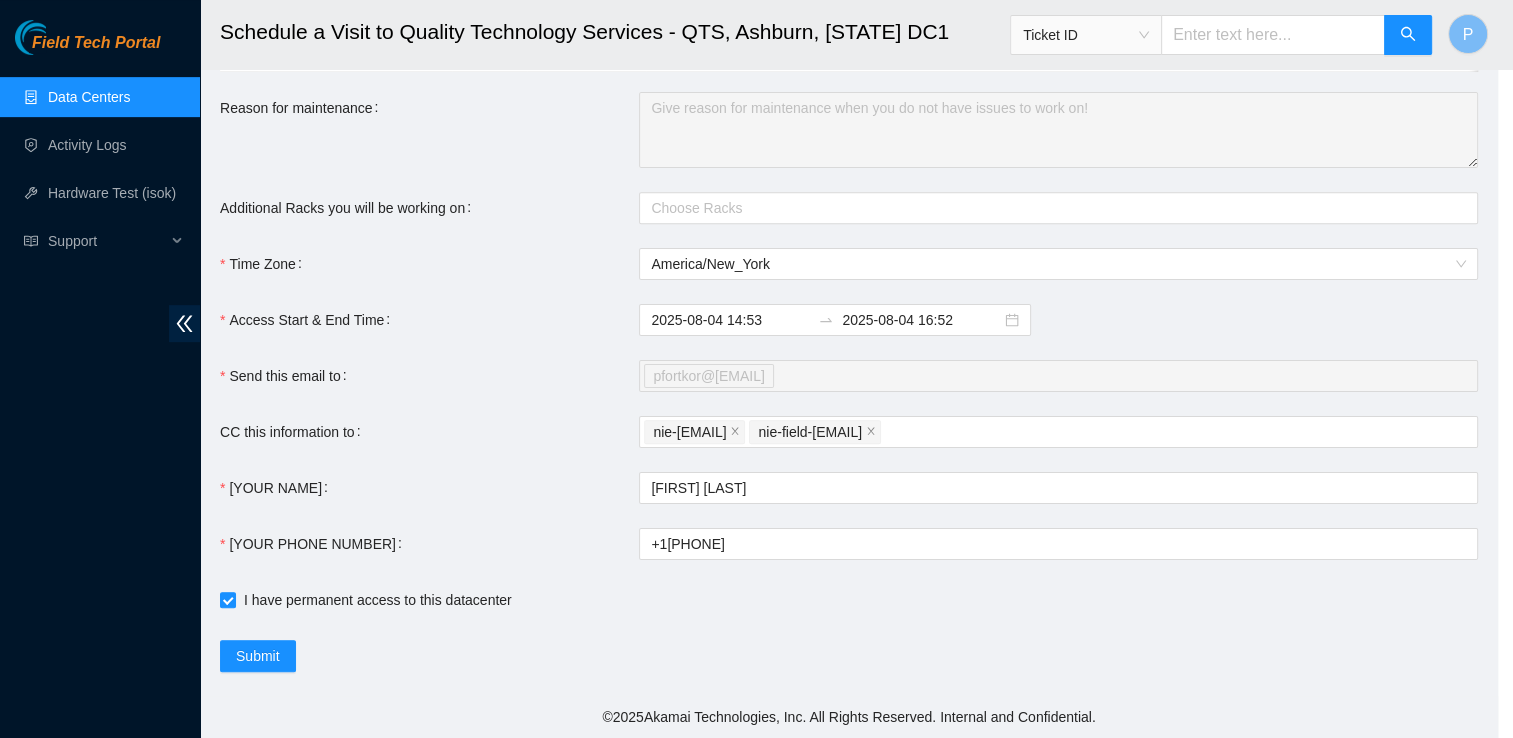 type on "2025-08-04 14:54" 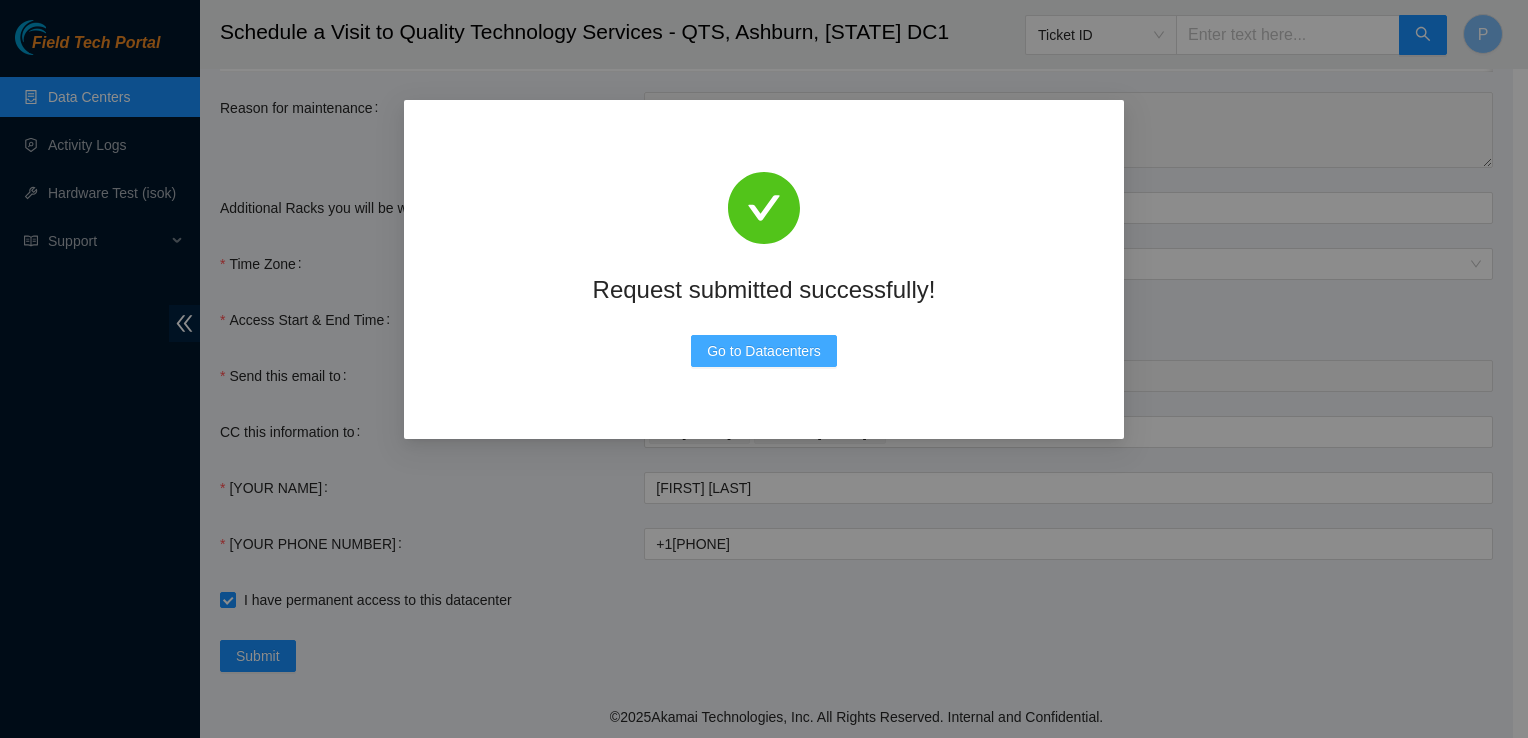 click on "Go to Datacenters" at bounding box center [764, 351] 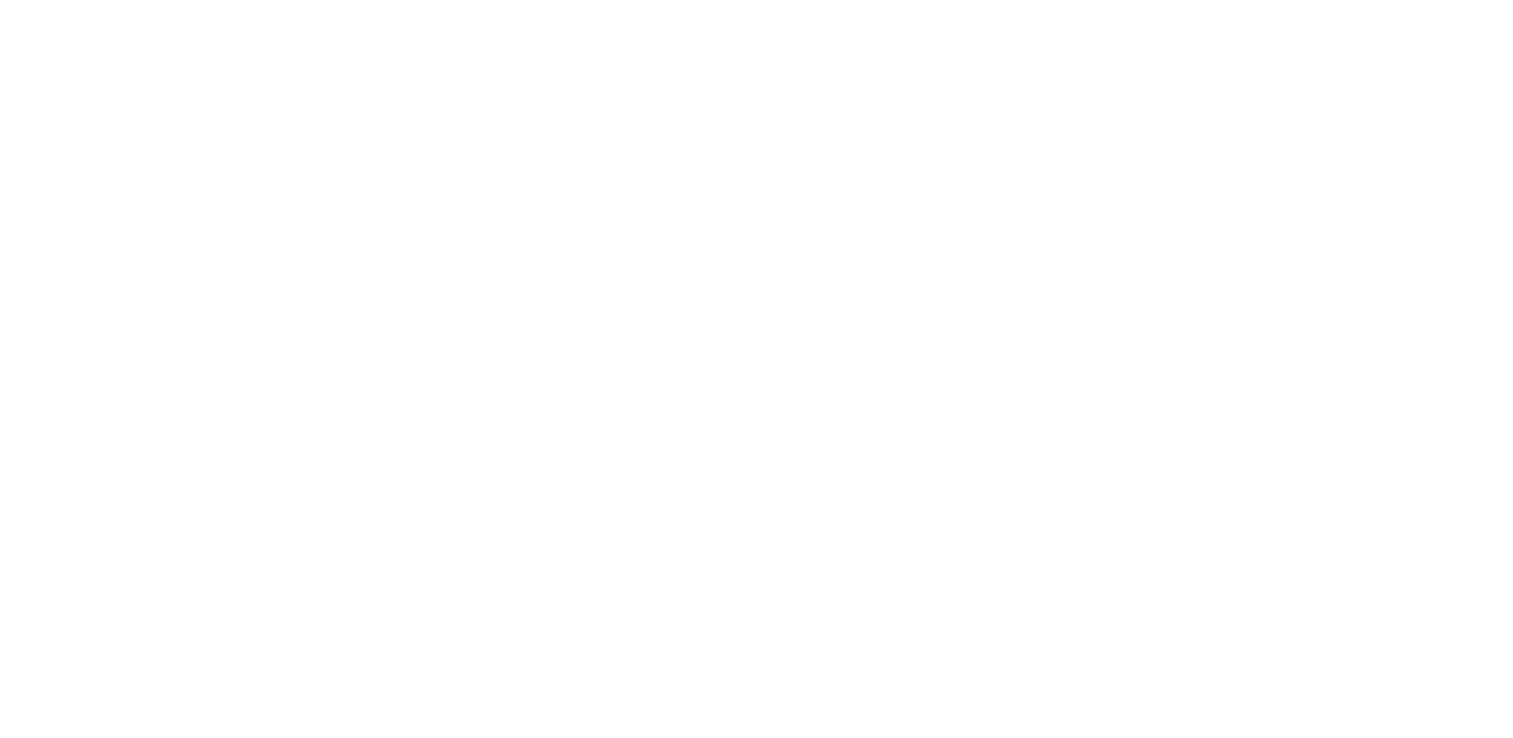 scroll, scrollTop: 0, scrollLeft: 0, axis: both 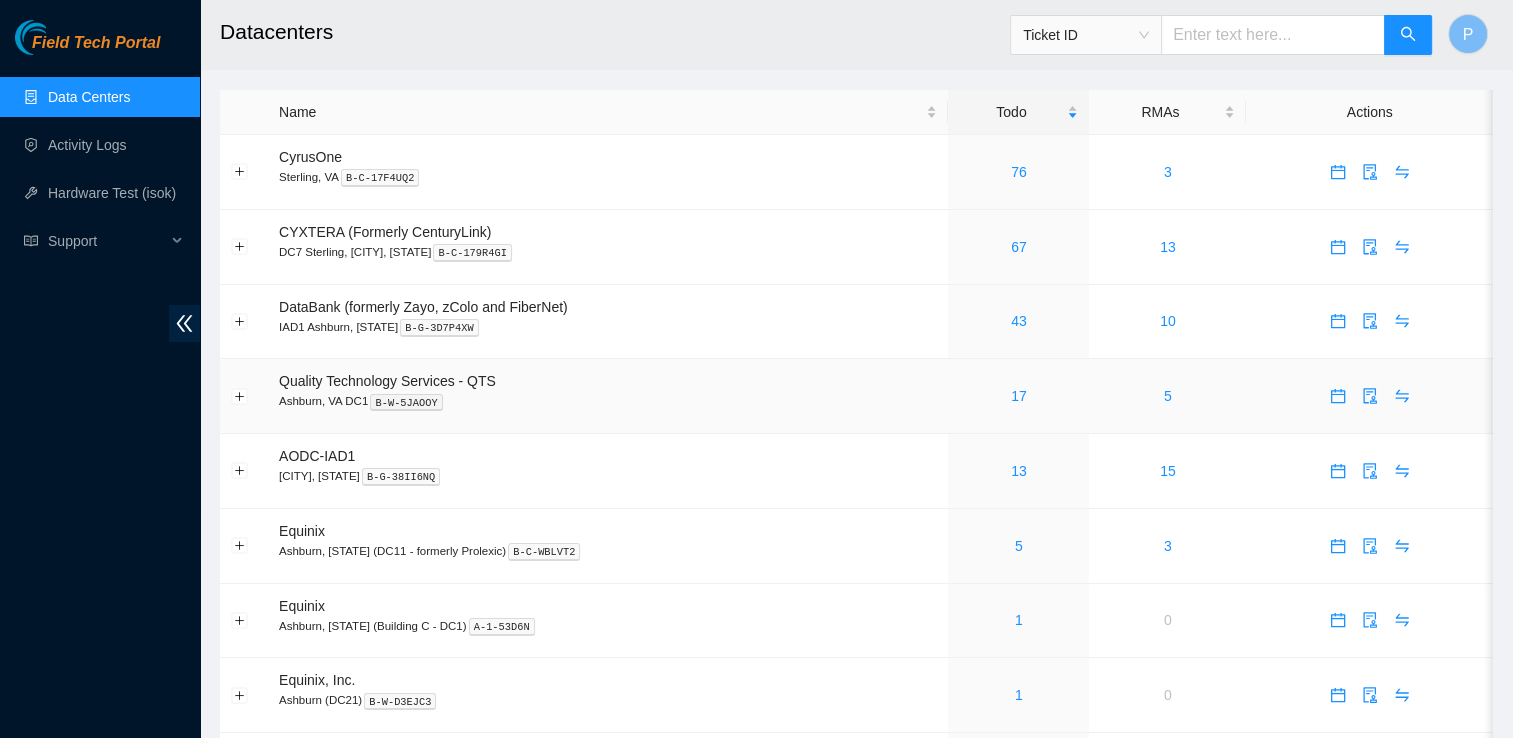 click on "17" at bounding box center [1018, 396] 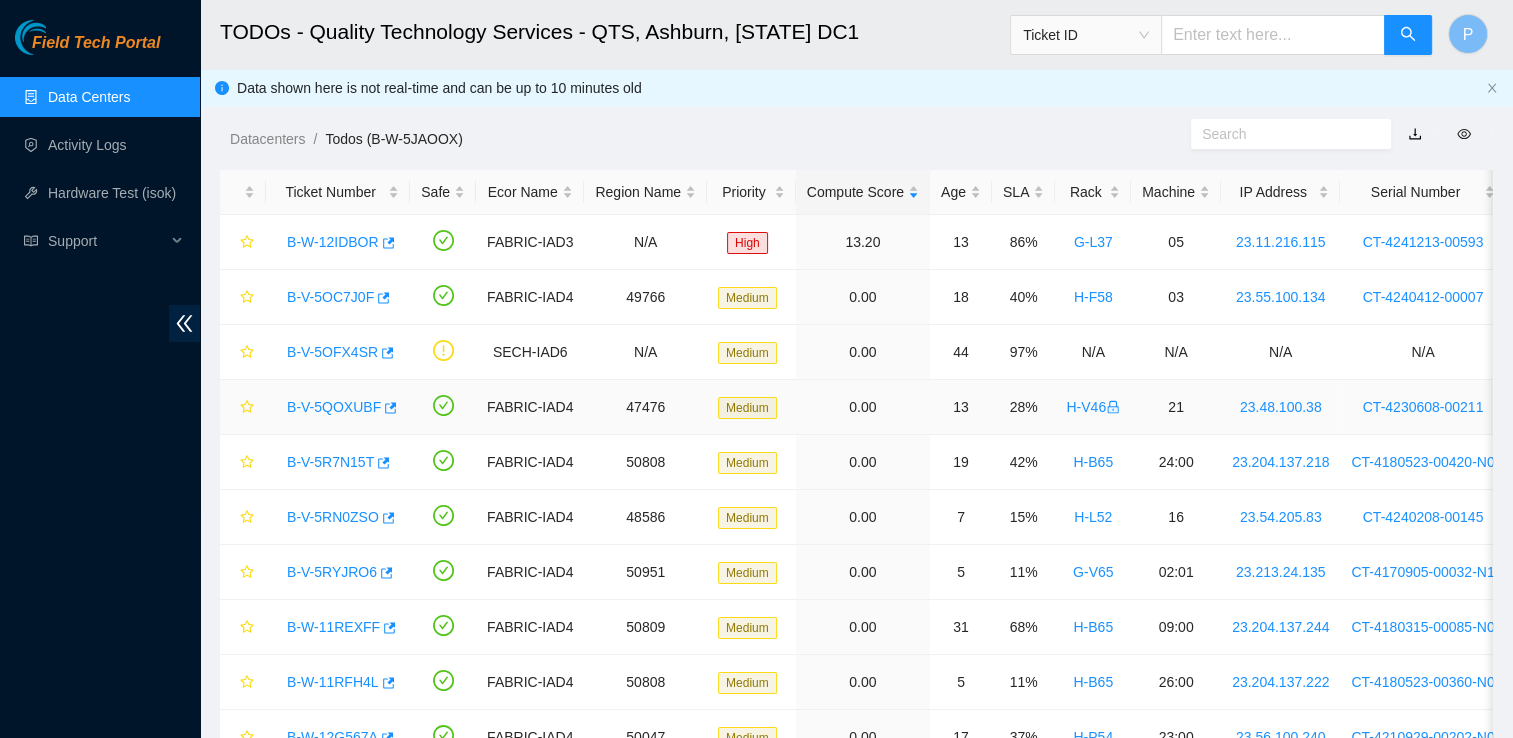 click on "B-V-5QOXUBF" at bounding box center [334, 407] 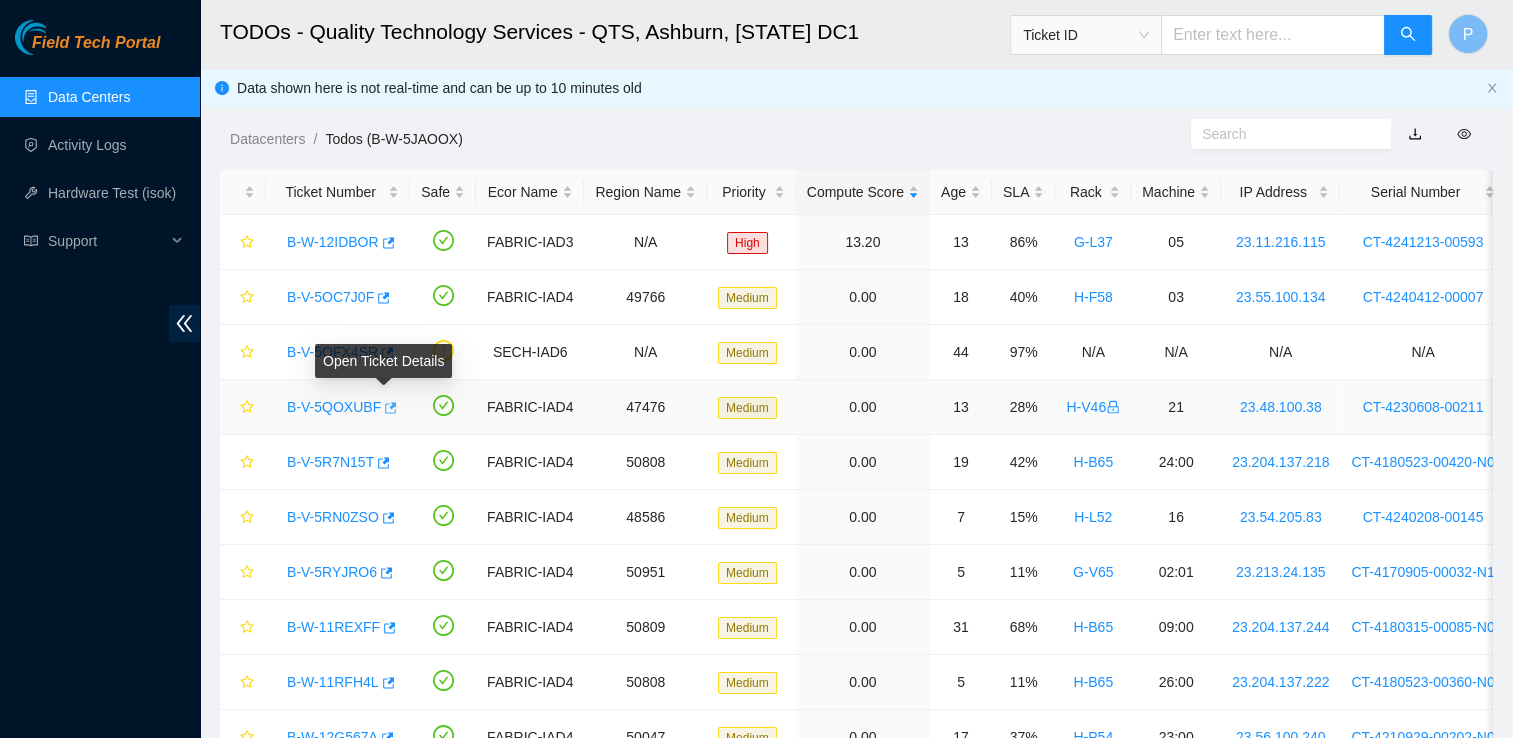 click 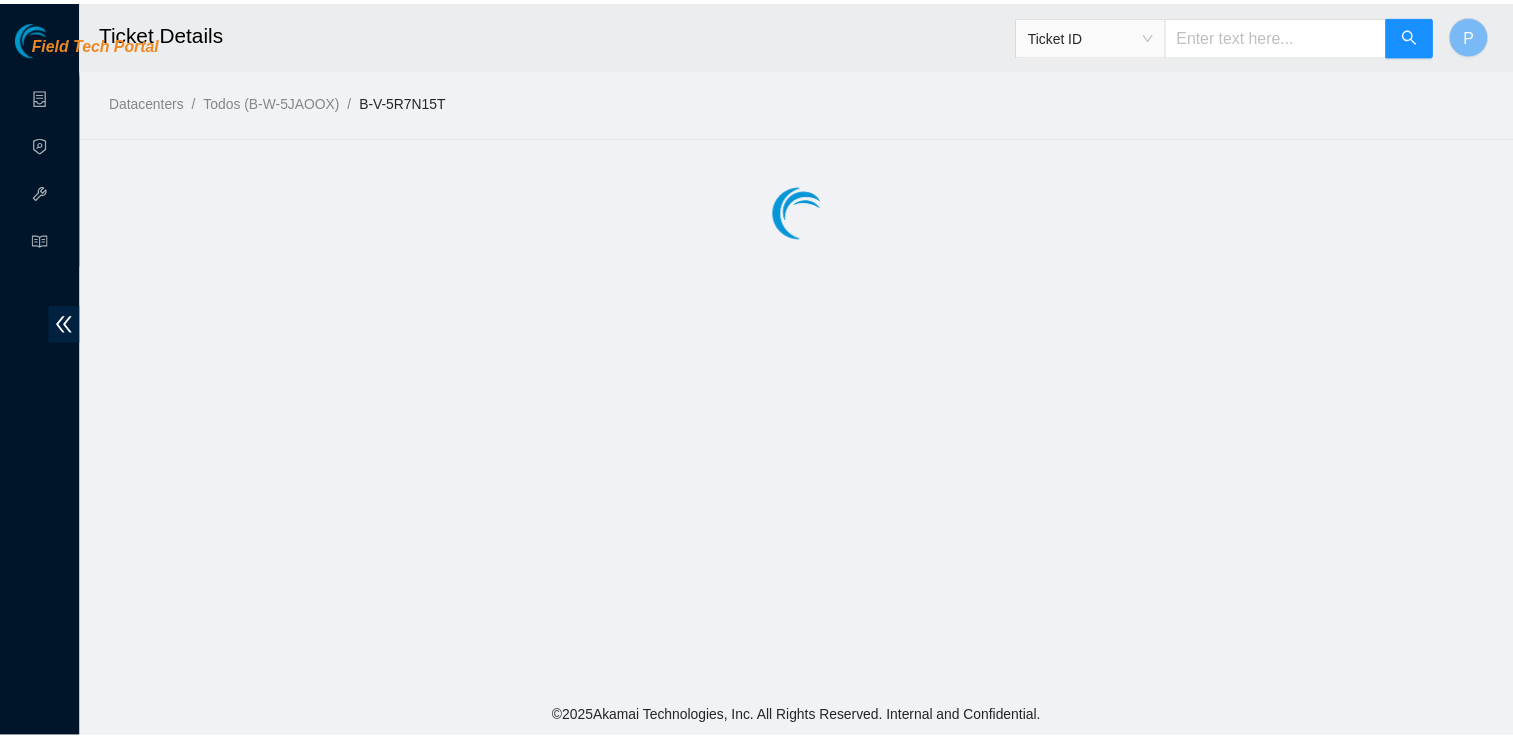 scroll, scrollTop: 0, scrollLeft: 0, axis: both 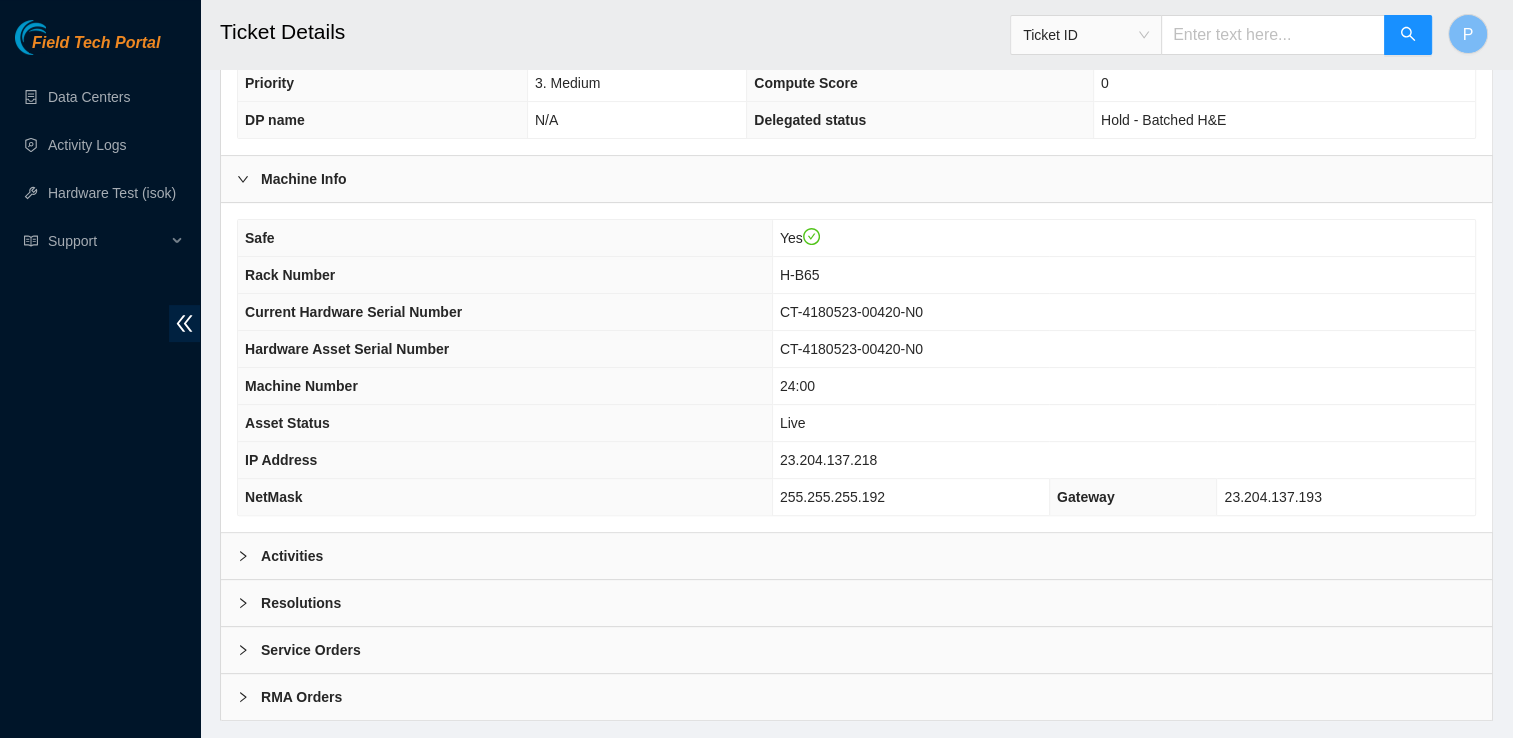 click on "Safe Yes  Rack Number H-B65 Current Hardware Serial Number CT-4180523-00420-N0 Hardware Asset Serial Number CT-4180523-00420-N0 Machine Number 24:00 Asset Status Live IP Address 23.204.137.218 NetMask 255.255.255.192 Gateway 23.204.137.193" at bounding box center [856, 367] 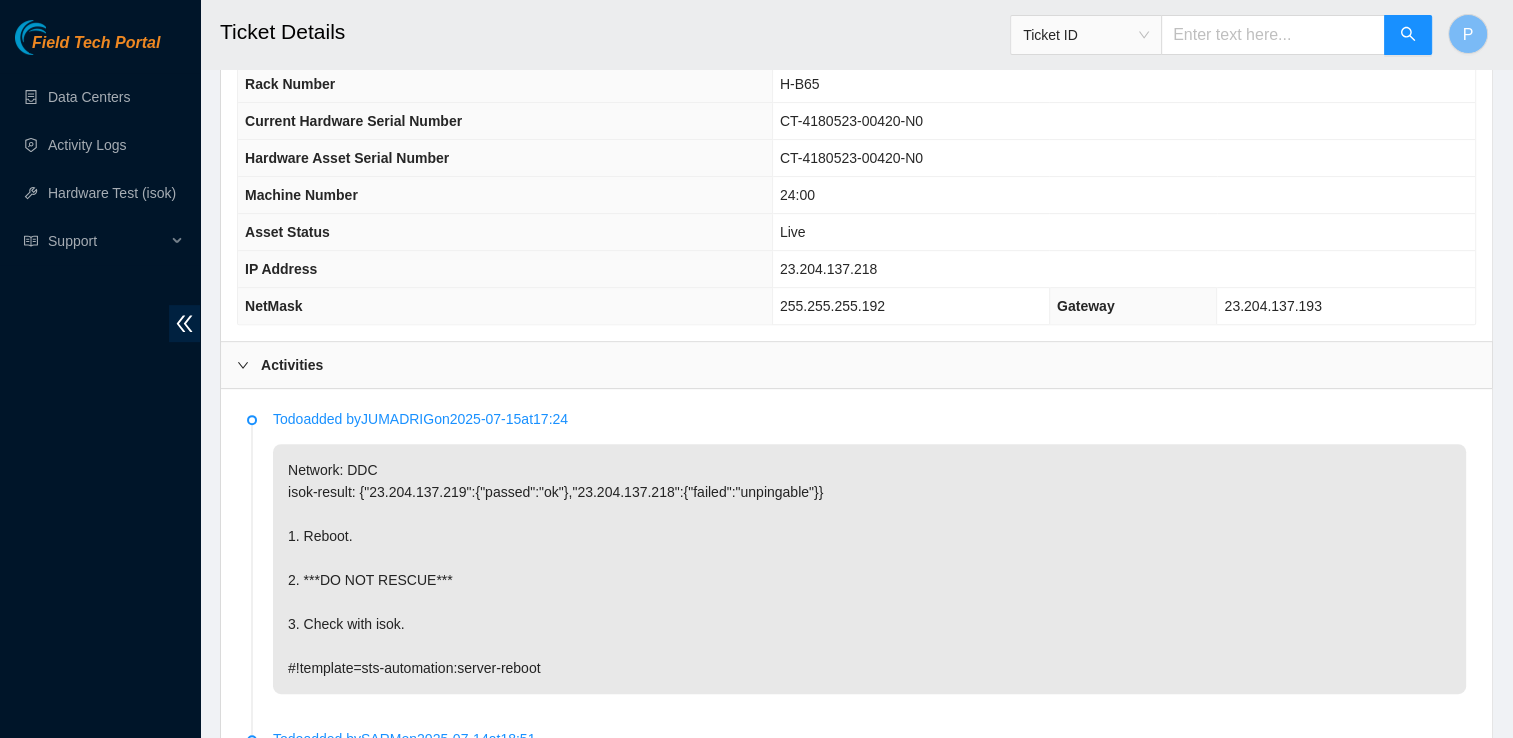 scroll, scrollTop: 863, scrollLeft: 0, axis: vertical 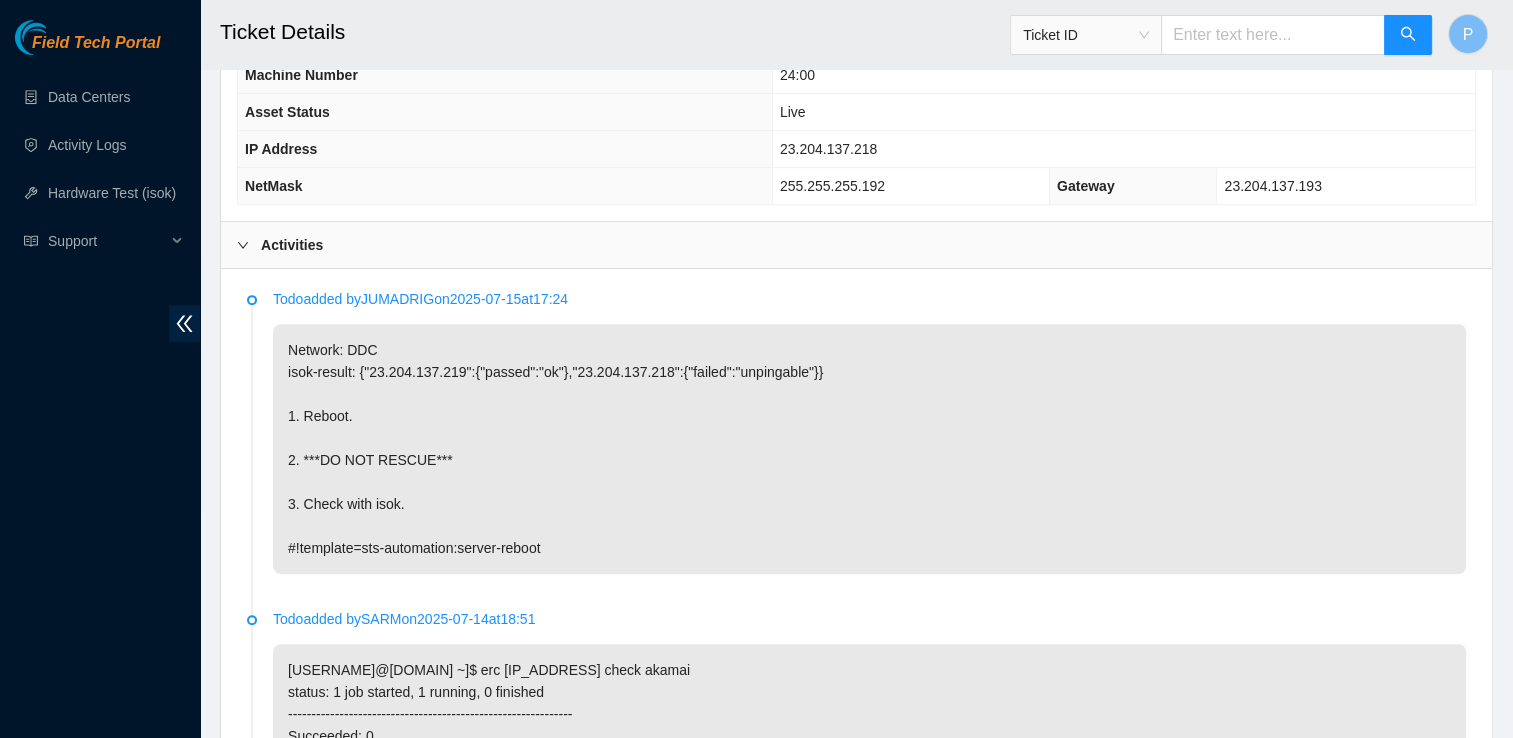 drag, startPoint x: 1501, startPoint y: 427, endPoint x: 1503, endPoint y: 403, distance: 24.083189 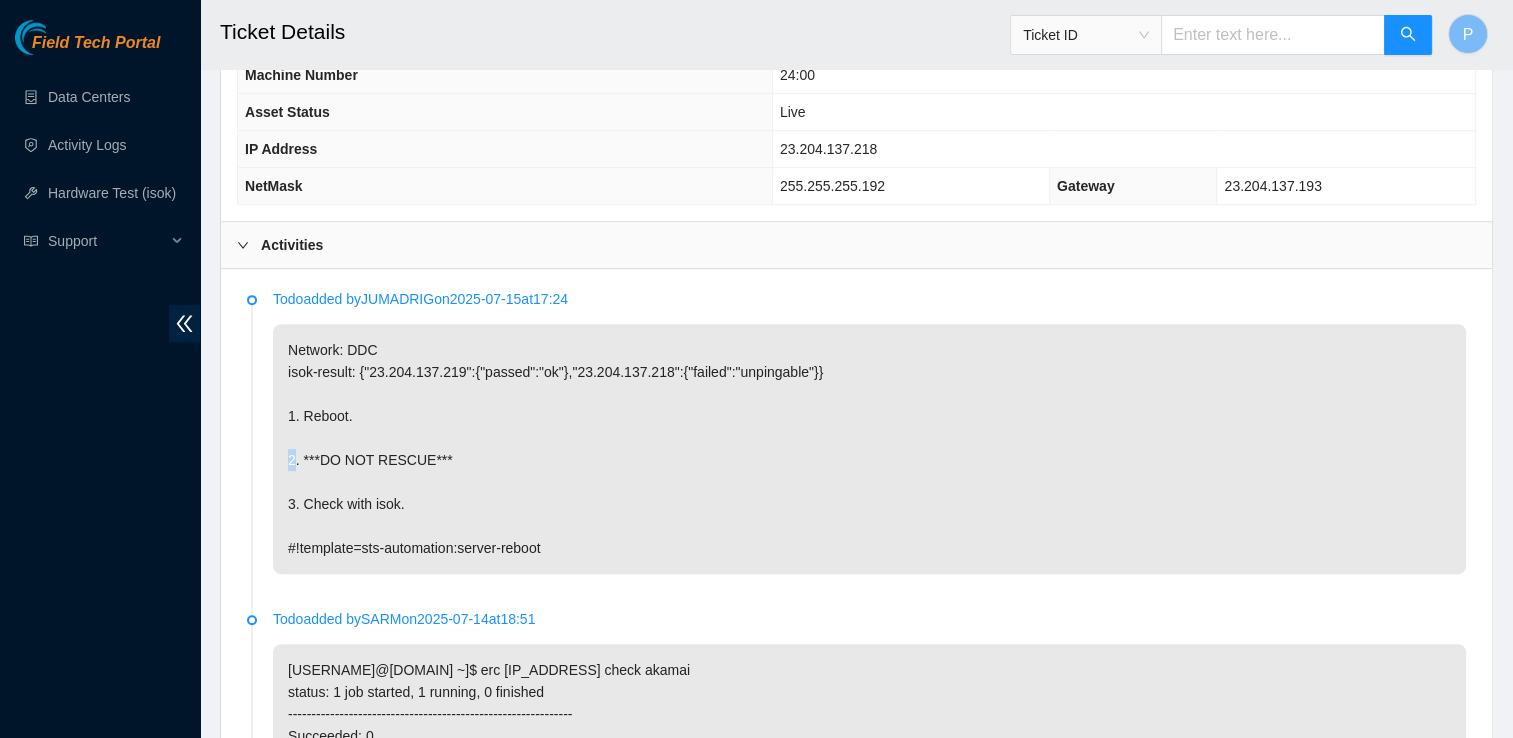 click on "Ticket Details    Ticket ID P Datacenters / Todos (B-W-5JAOOX) / B-V-5R7N15T / Data Center Info Data Center ID B-W-5JAOOX Data Center Name Quality Technology Services - QTS Data Center Location Ashburn, VA DC1 Data Center Instructions Akamai Technologies ℅
QTS ASH3
22291 Shellhorn Rd, Ashburn VA 20147
Pat Fortkort
703-999-7029
QTS' prefers an Inbound Shipment ticket be opened in advance providing us a tracking number 24-hours prior to the shipment arriving onsite.
Inbound Shipment tickets can be opened in the Service Delivery Platform under the Service Desk module which is accessible in the Dashboard or by accessing the menu sidebar from the top right corner  icon when logged into the platform. Ticket Info Ticket ID B-V-5R7N15T Problem Type Hardware Sub Type N/A Priority 3. Medium Compute Score 0 DP name N/A Delegated status Hold - Batched H&E Machine Info Safe Yes  Rack Number H-B65 Current Hardware Serial Number CT-4180523-00420-N0 Hardware Asset Serial Number CT-4180523-00420-N0 Machine Number 24:00" at bounding box center (856, 202) 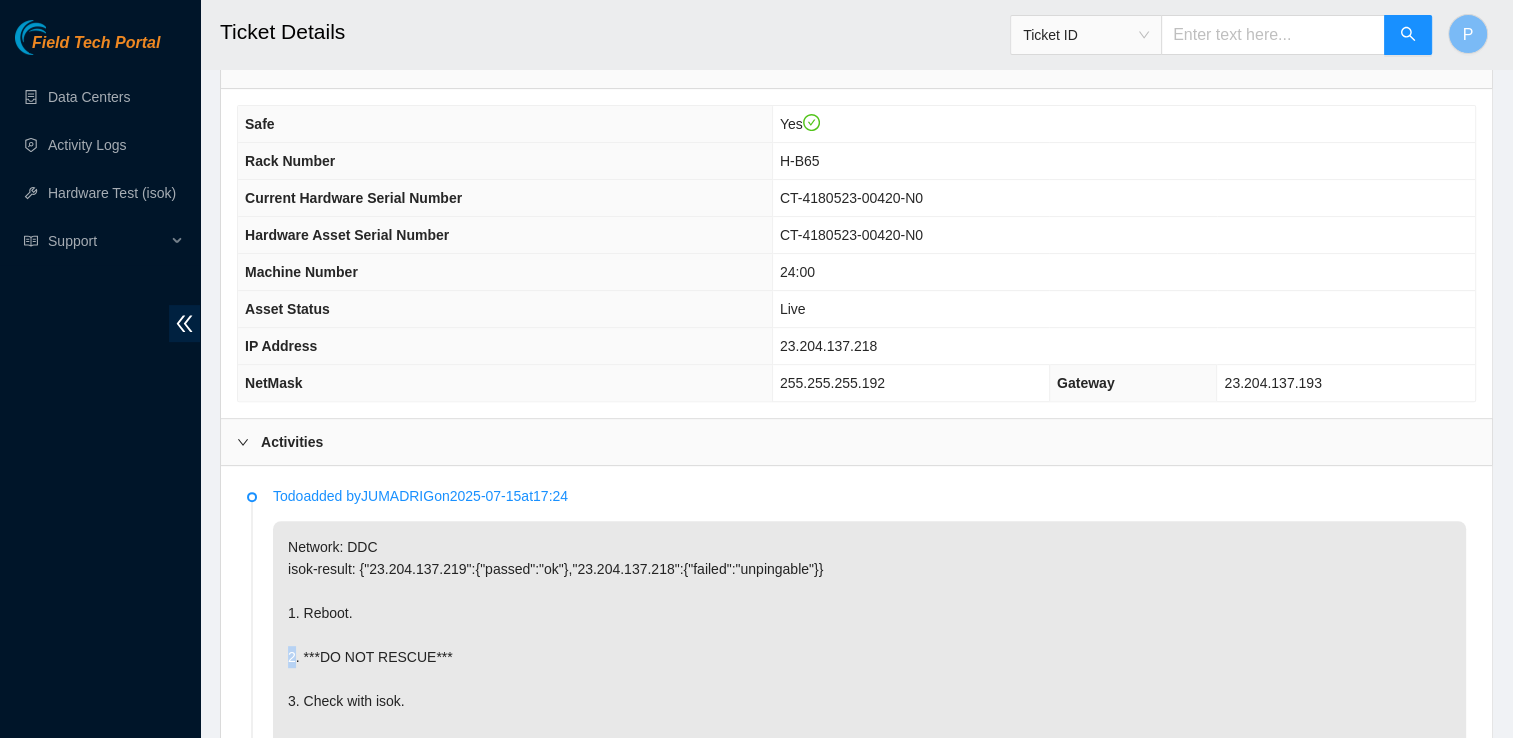 scroll, scrollTop: 656, scrollLeft: 0, axis: vertical 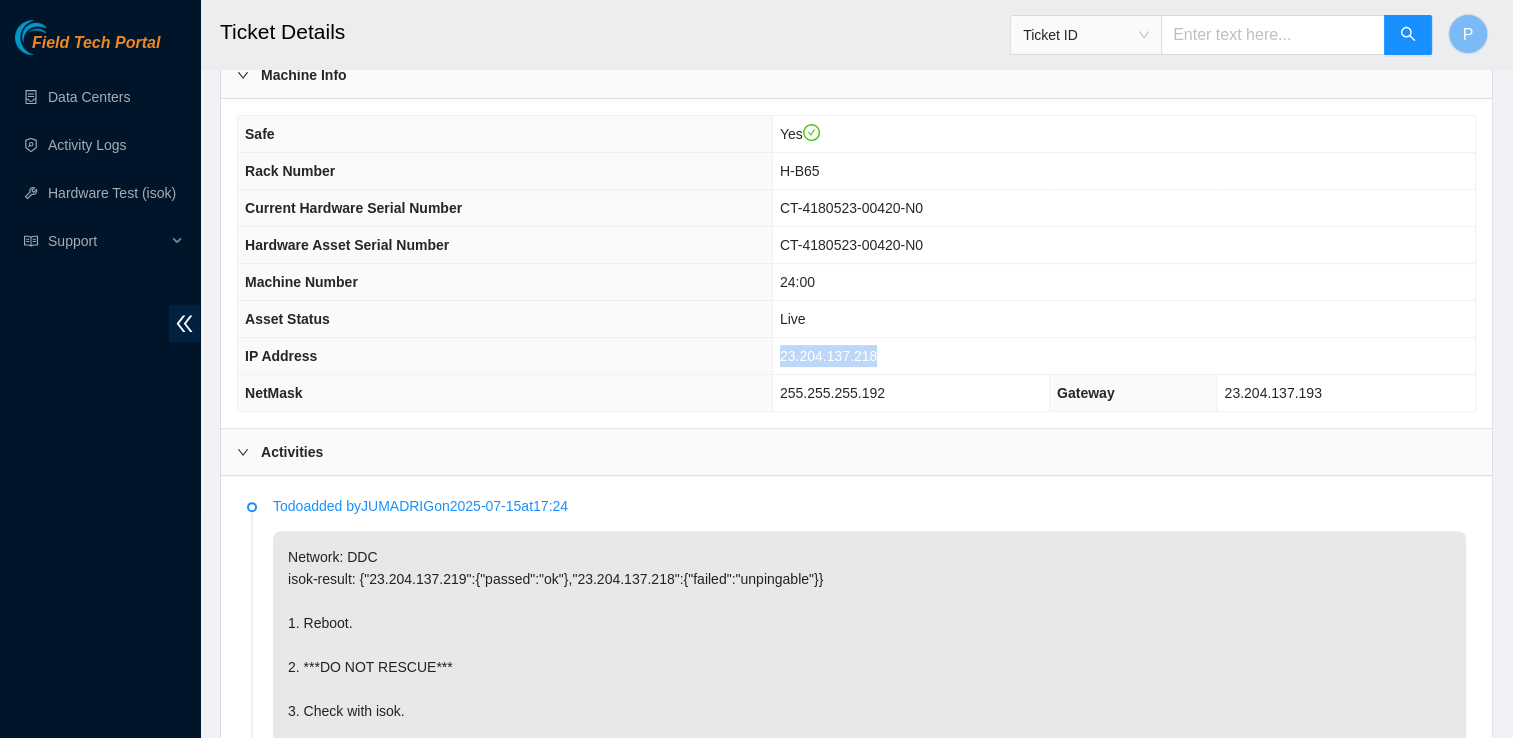 drag, startPoint x: 902, startPoint y: 348, endPoint x: 776, endPoint y: 346, distance: 126.01587 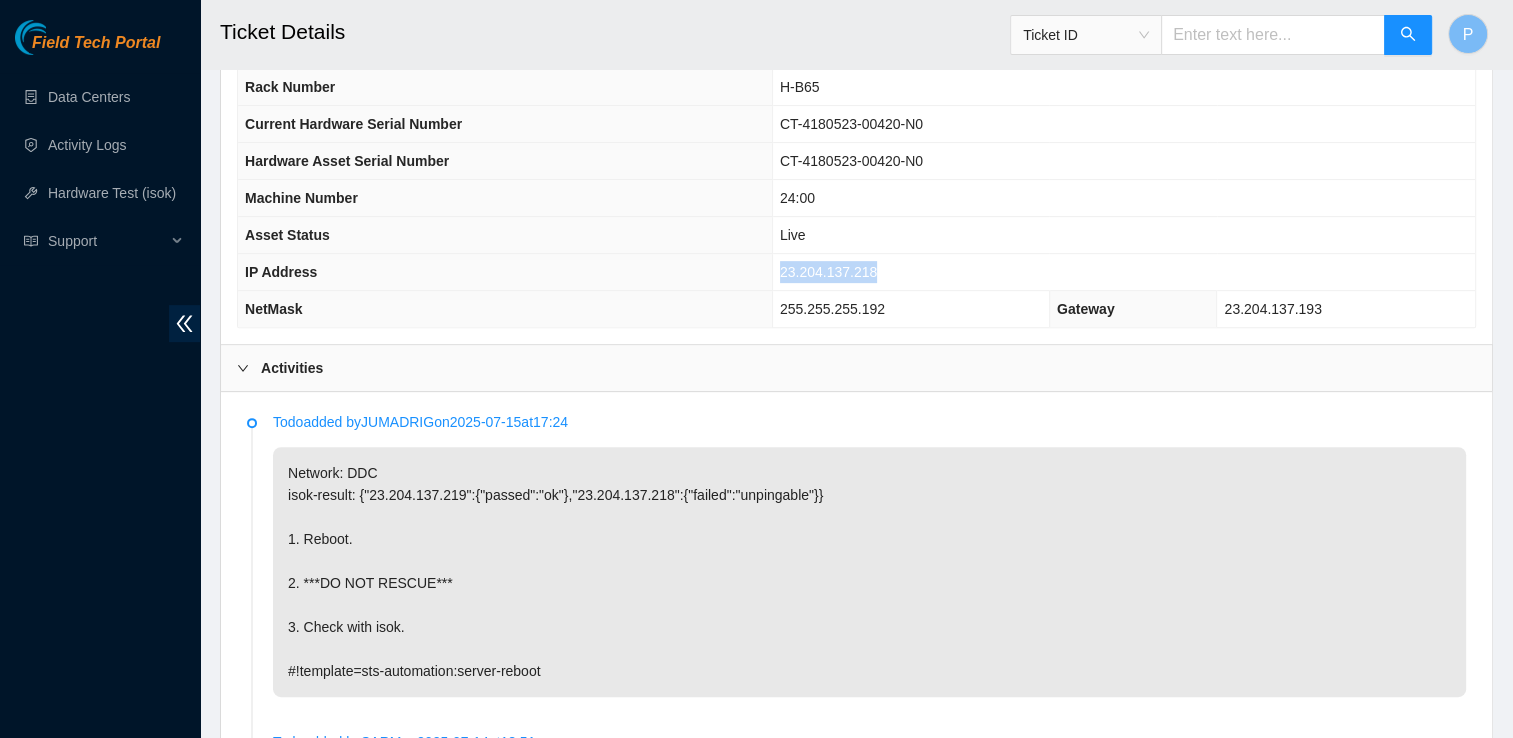 scroll, scrollTop: 710, scrollLeft: 0, axis: vertical 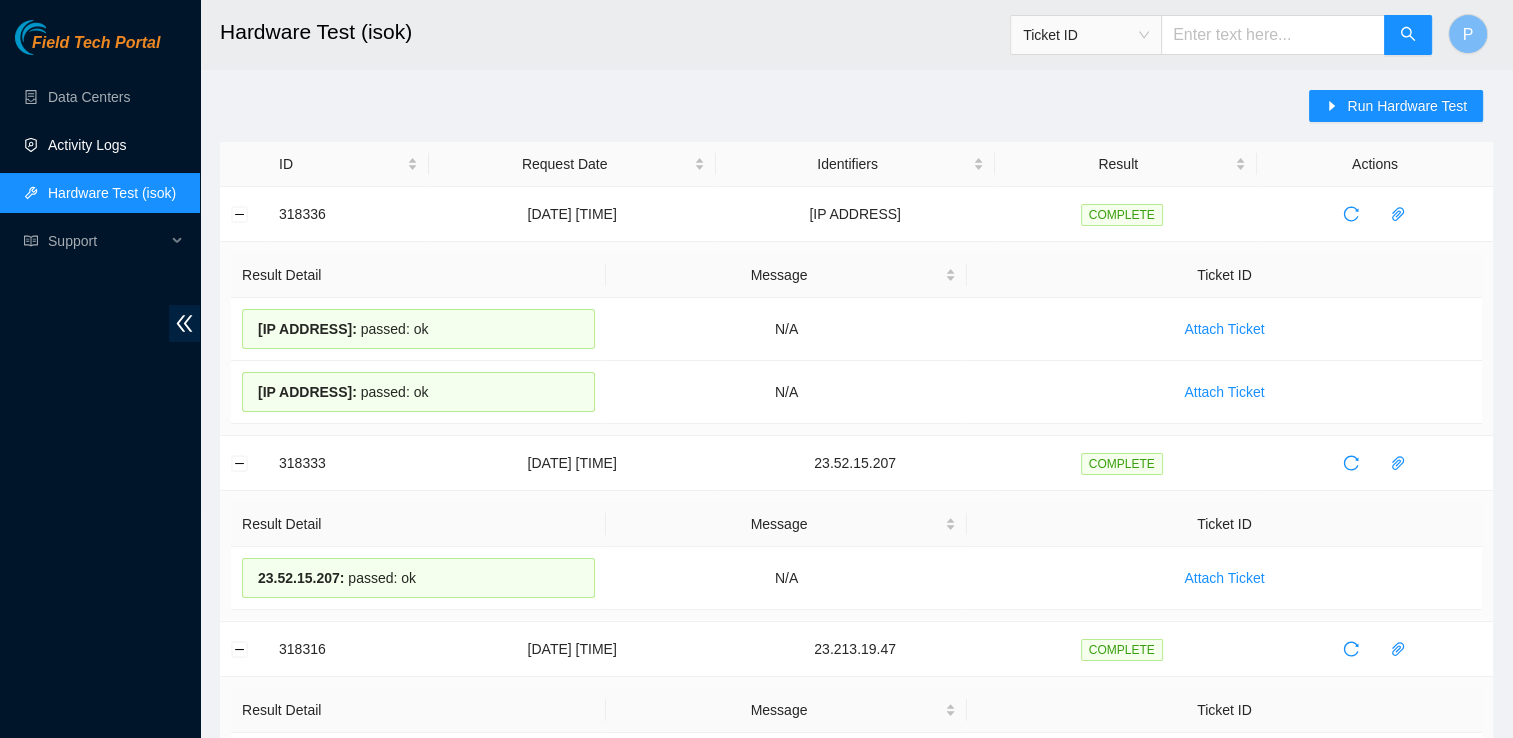 click on "Activity Logs" at bounding box center [87, 145] 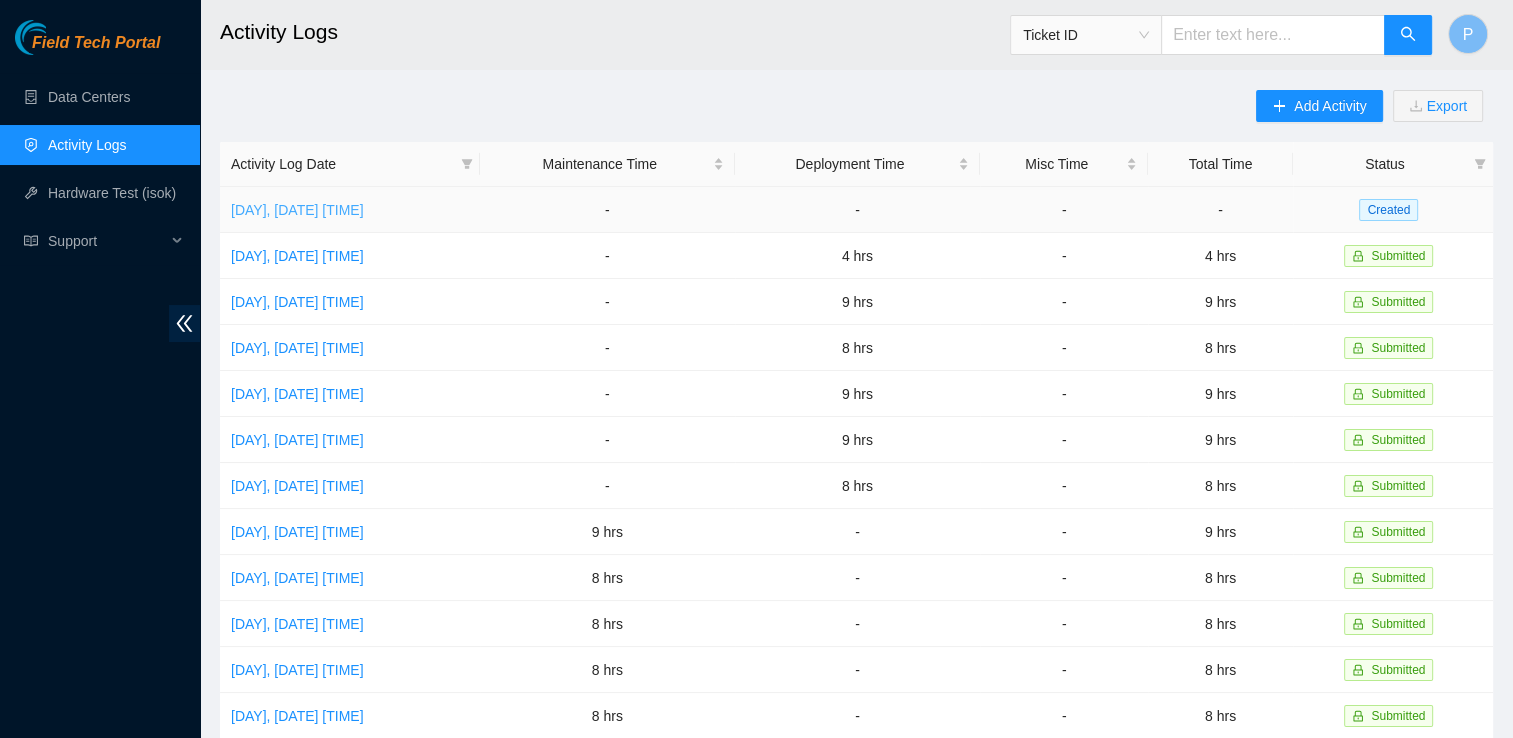 click on "Mon, 04 Aug 2025 10:56" at bounding box center [297, 210] 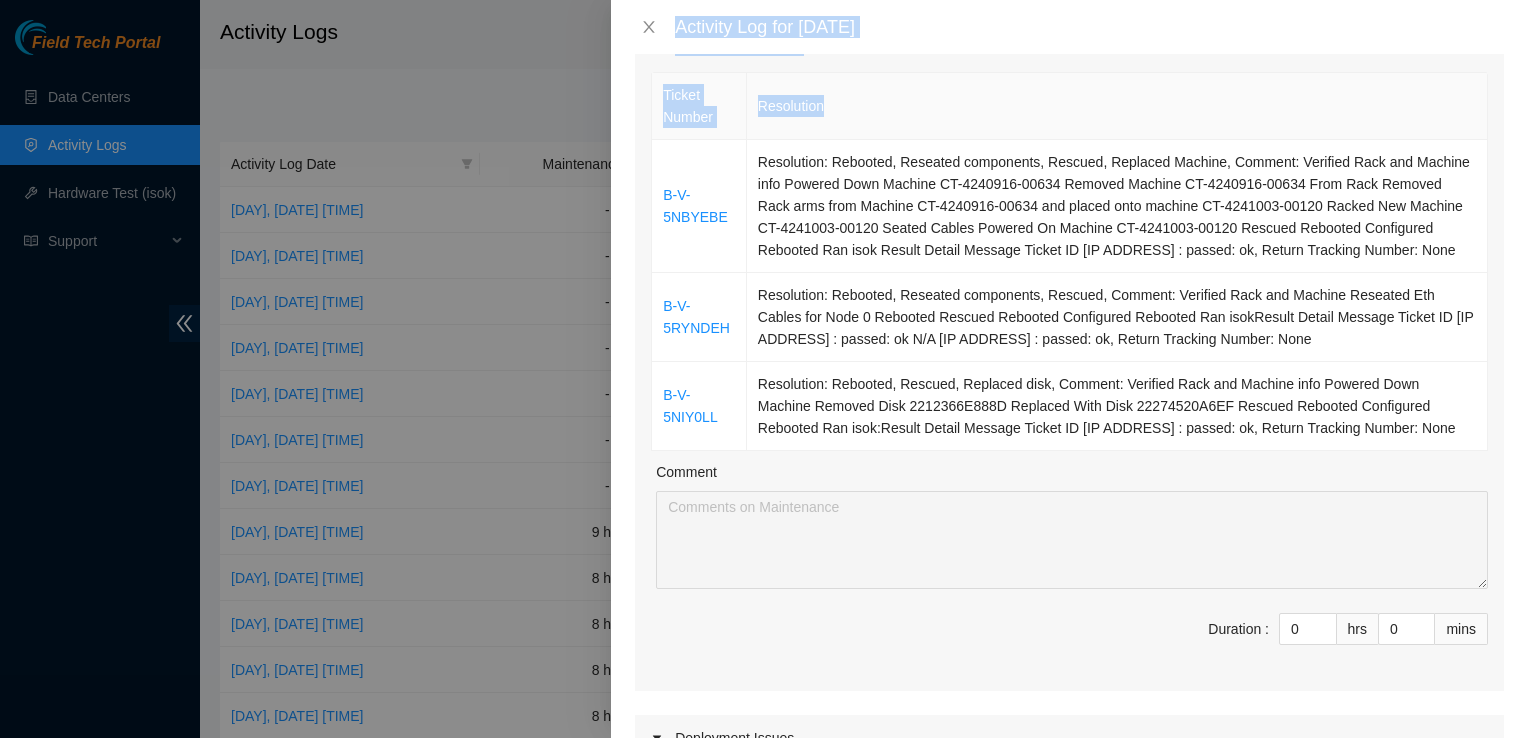 scroll, scrollTop: 311, scrollLeft: 0, axis: vertical 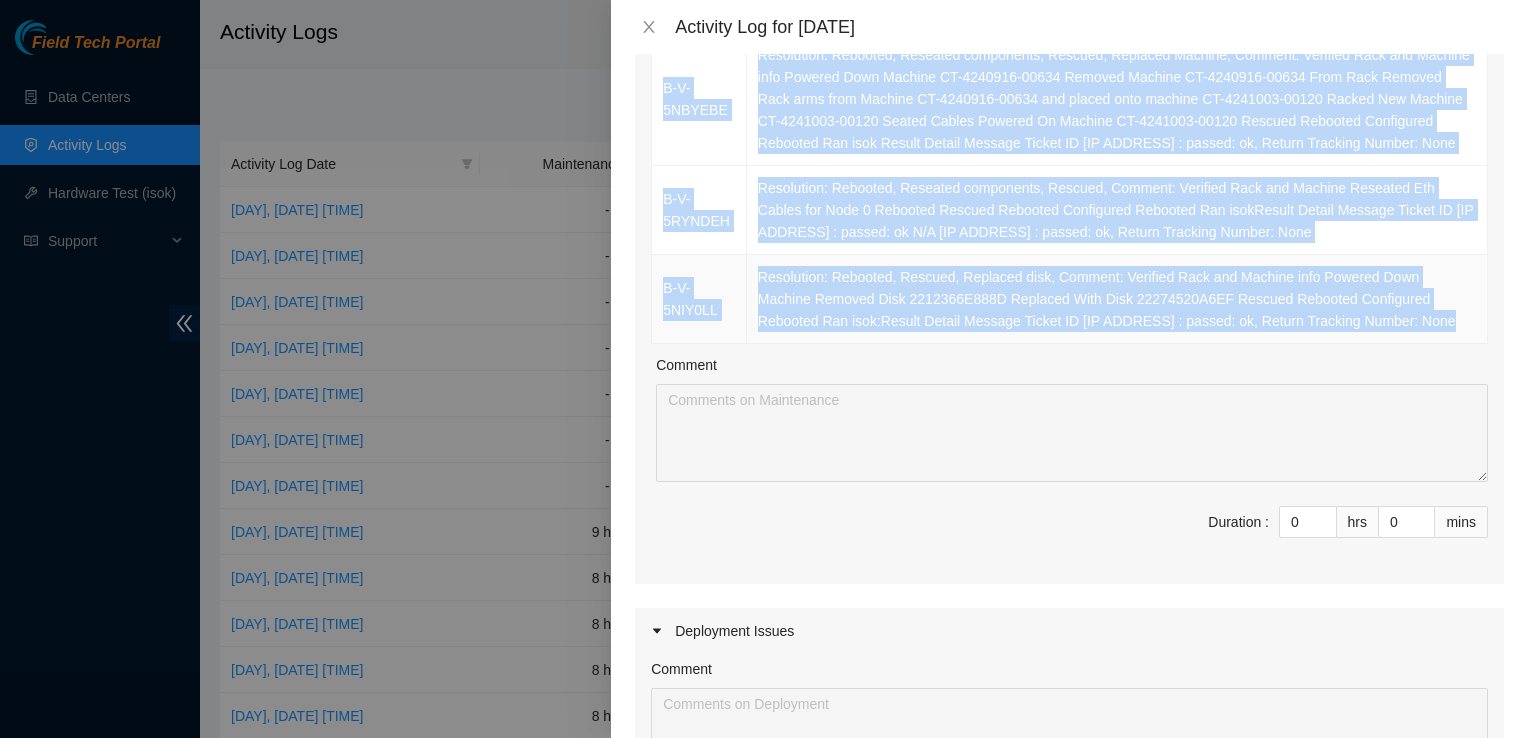 drag, startPoint x: 652, startPoint y: 398, endPoint x: 1409, endPoint y: 322, distance: 760.8055 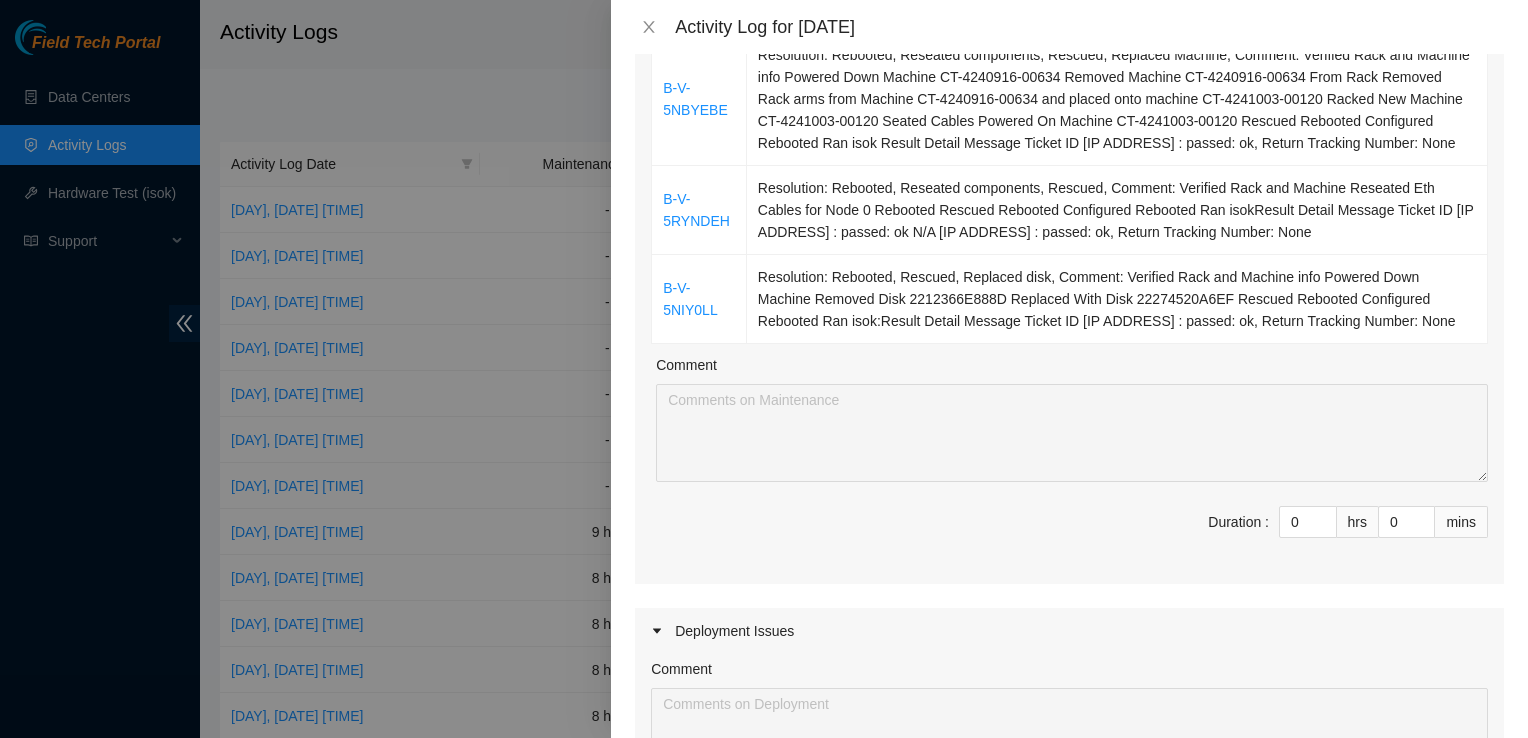 click on "Duration : 0 hrs 0 mins" at bounding box center (1069, 534) 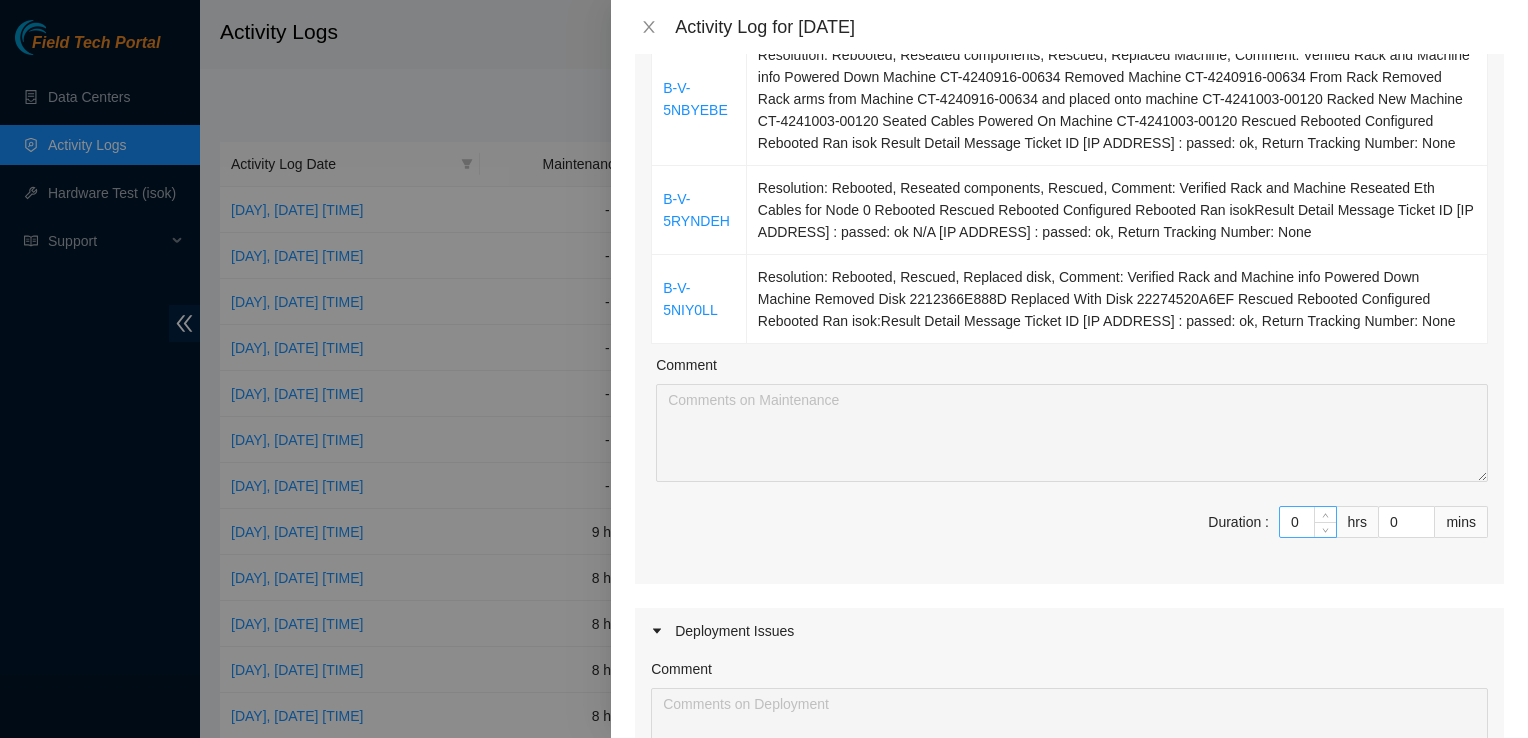 click on "0" at bounding box center (1308, 522) 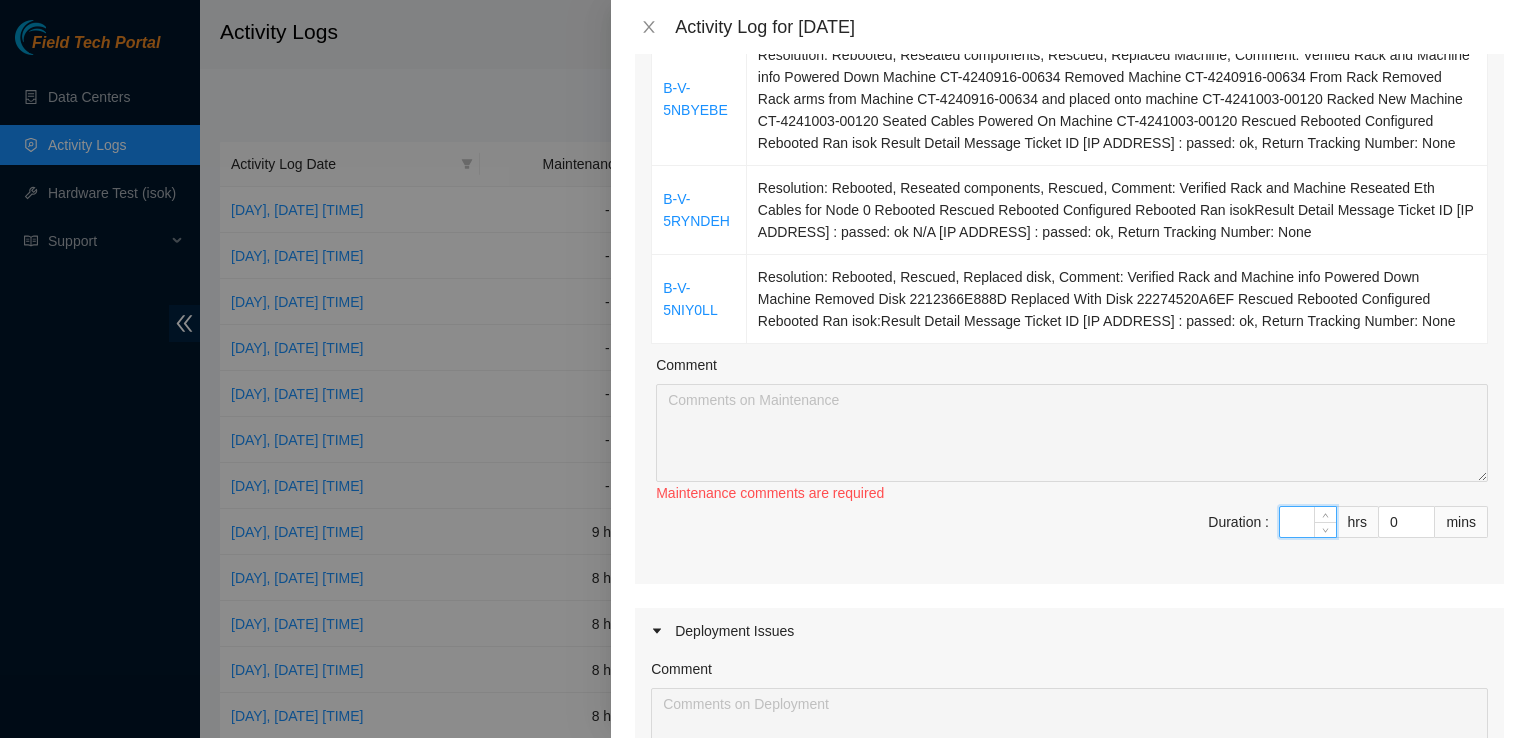 type on "8" 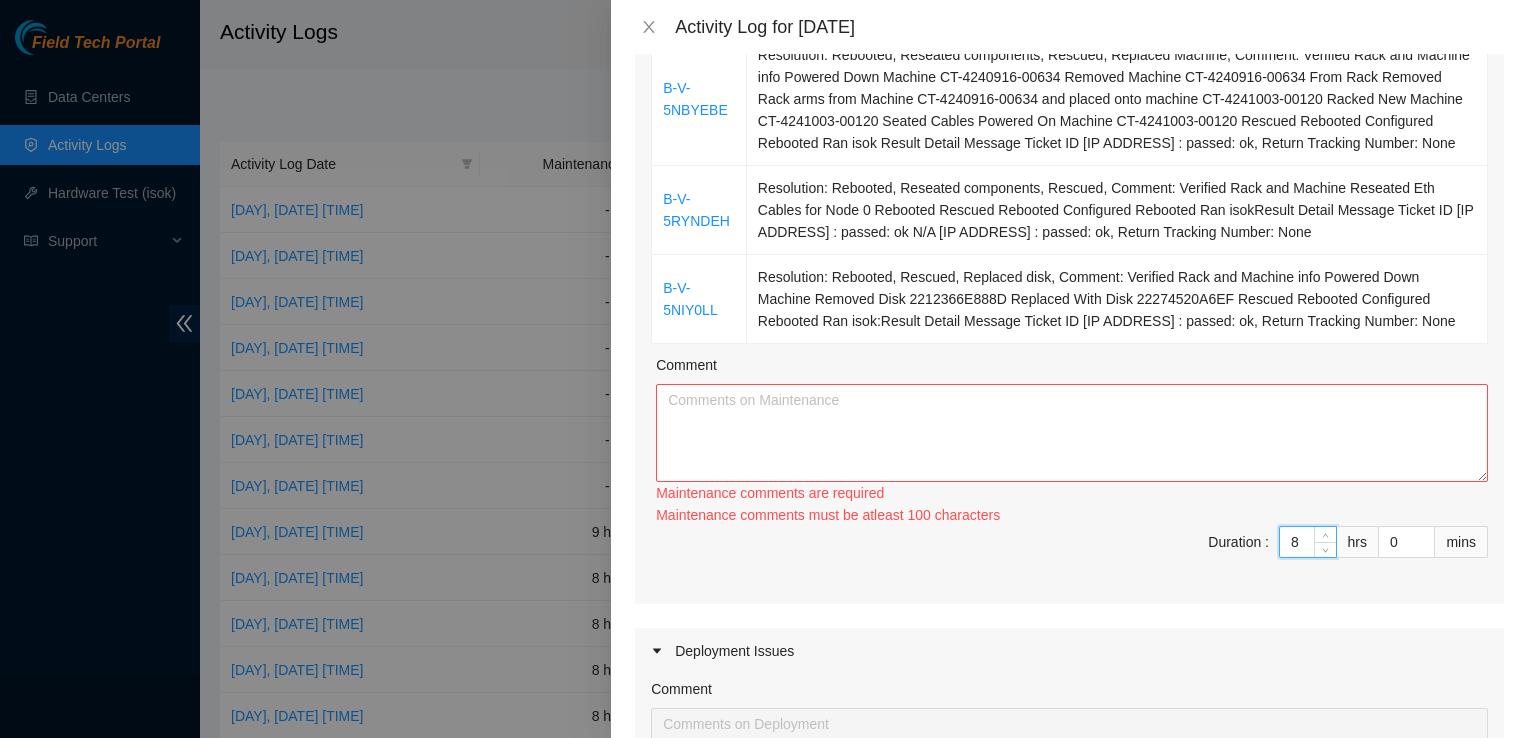 type on "8" 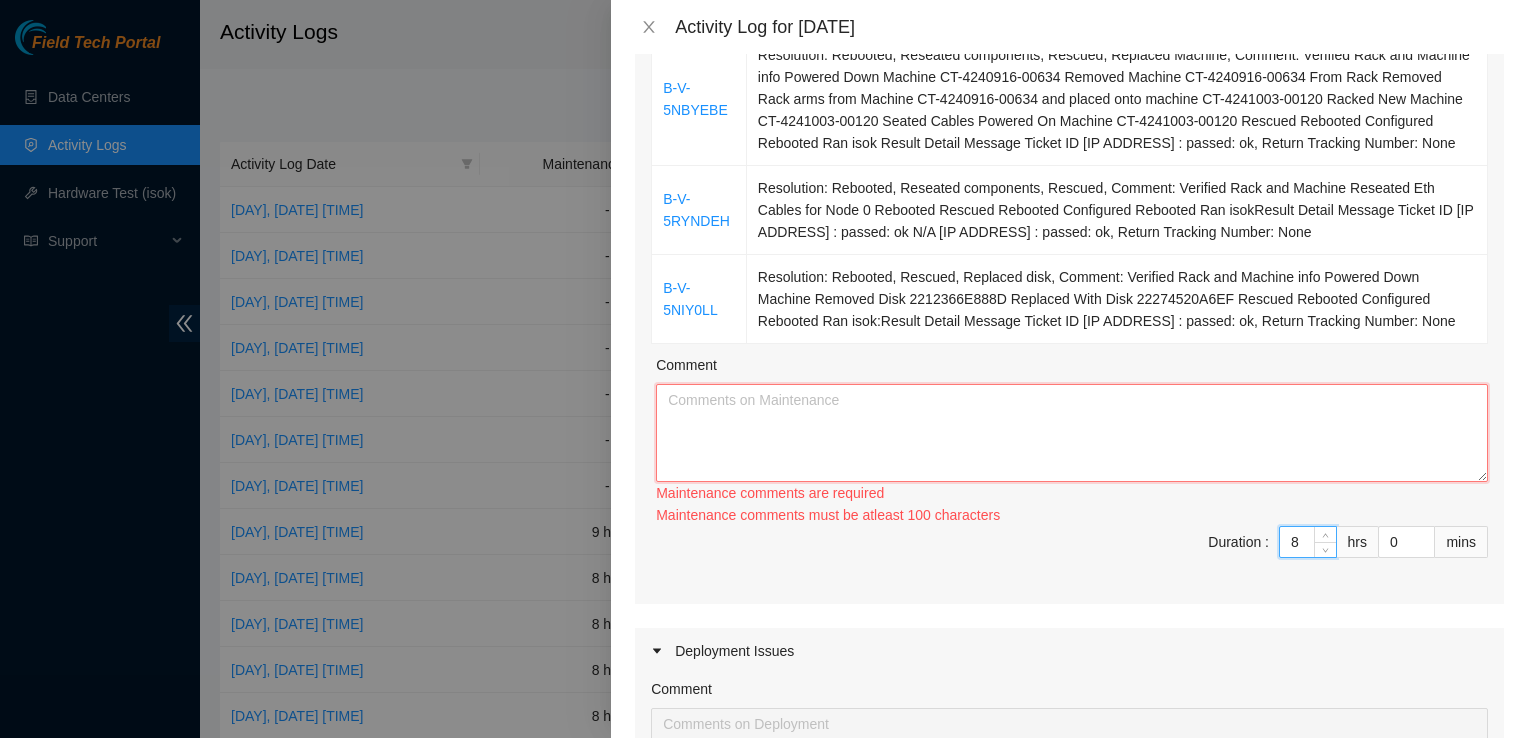 click on "Comment" at bounding box center (1072, 433) 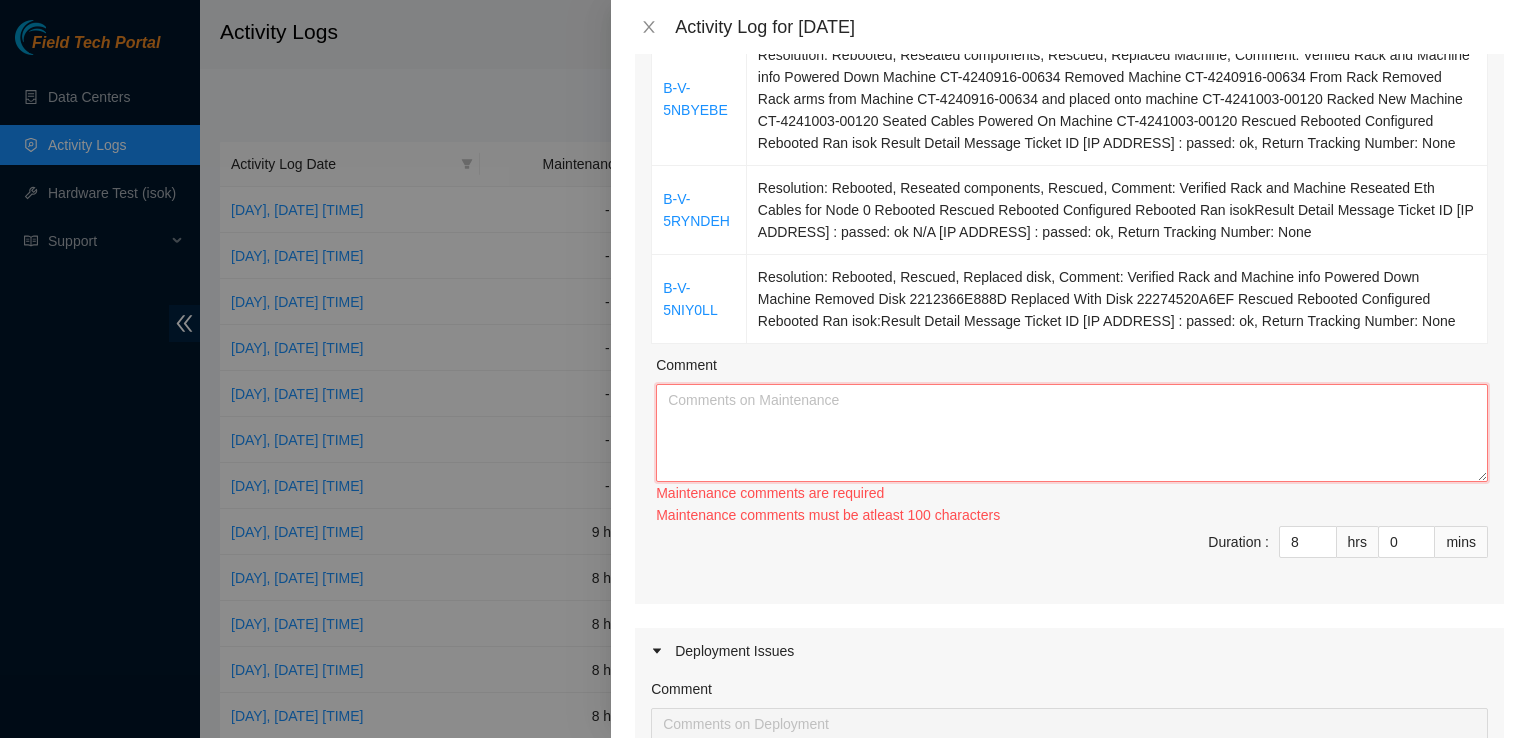 paste on "B-V-5NBYEBE	Resolution: Rebooted, Reseated components, Rescued, Replaced Machine, Comment: Verified Rack and Machine info Powered Down Machine CT-4240916-00634 Removed Machine CT-4240916-00634 From Rack Removed Rack arms from Machine CT-4240916-00634 and placed onto machine CT-4241003-00120 Racked New Machine CT-4241003-00120 Seated Cables Powered On Machine CT-4241003-00120 Rescued Rebooted Configured Rebooted Ran isok Result Detail Message Ticket ID 23.213.19.47 : passed: ok, Return Tracking Number: None
B-V-5RYNDEH	Resolution: Rebooted, Reseated components, Rescued, Comment: Verified Rack and Machine Reseated Eth Cables for Node 0 Rebooted Rescued Rebooted Configured Rebooted Ran isokResult Detail Message Ticket ID 23.213.24.193 : passed: ok N/A 23.213.24.192 : passed: ok, Return Tracking Number: None
B-V-5NIY0LL	Resolution: Rebooted, Rescued, Replaced disk, Comment: Verified Rack and Machine info Powered Down Machine Removed Disk 2212366E888D Replaced With Disk 22274520A6EF Rescued Rebooted Configured ..." 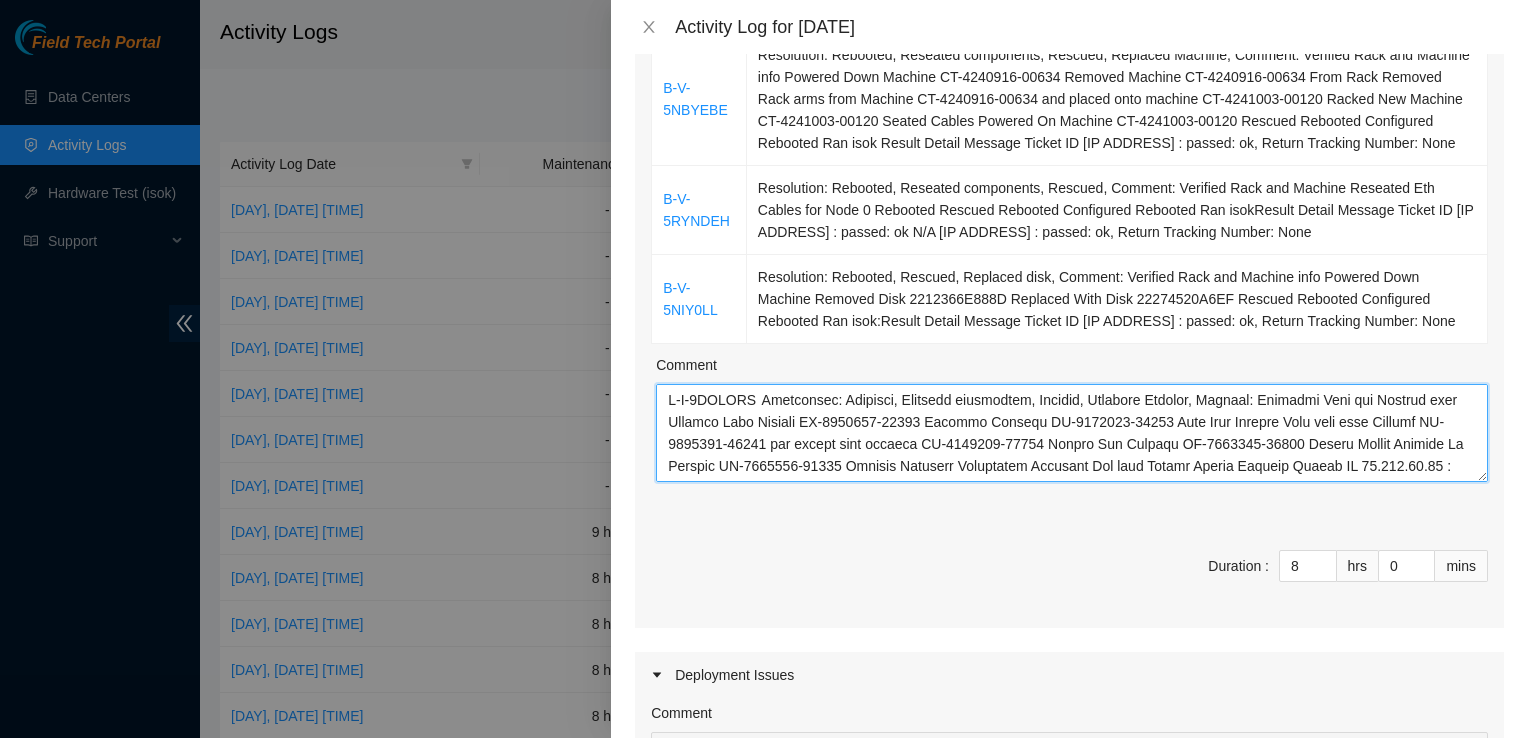 scroll, scrollTop: 148, scrollLeft: 0, axis: vertical 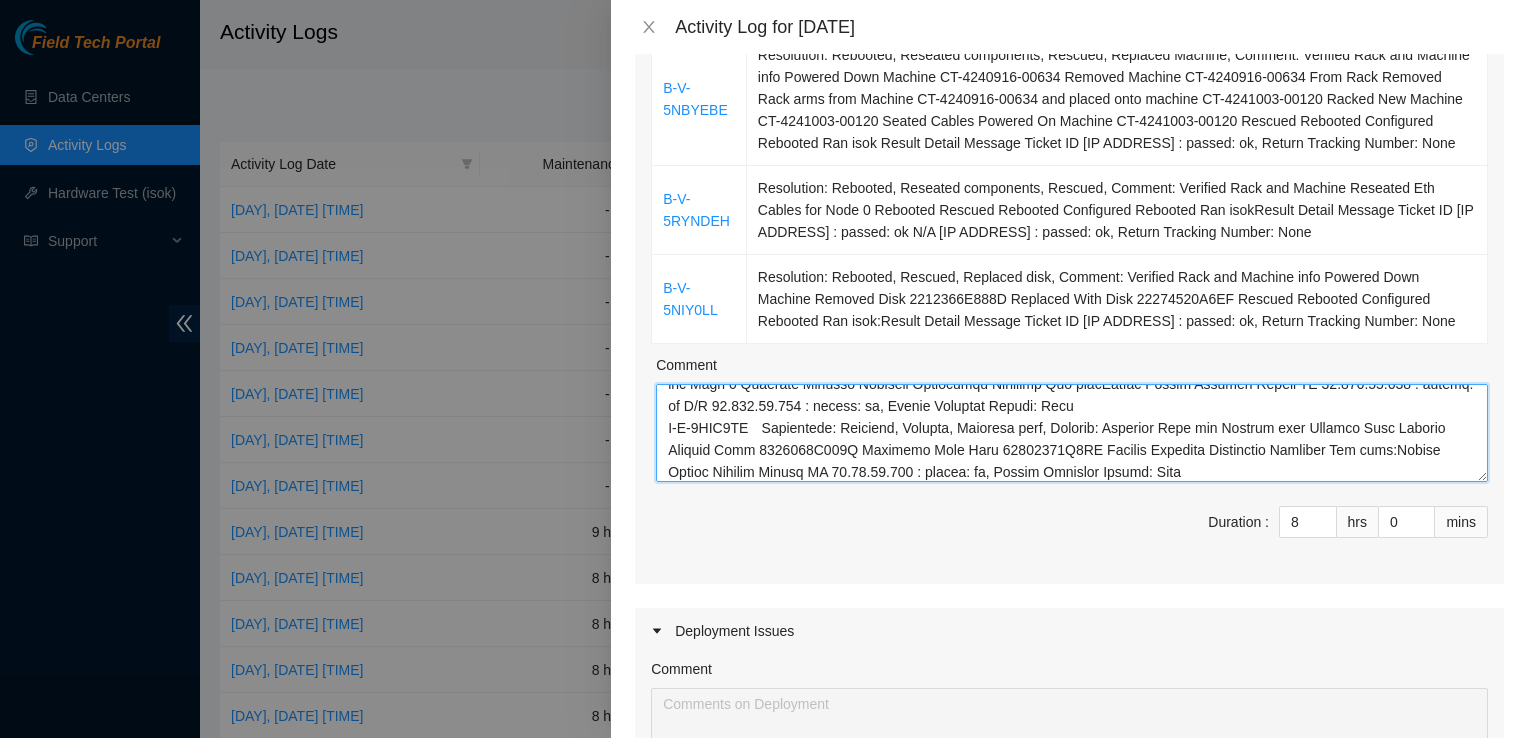type on "B-V-5NBYEBE	Resolution: Rebooted, Reseated components, Rescued, Replaced Machine, Comment: Verified Rack and Machine info Powered Down Machine CT-4240916-00634 Removed Machine CT-4240916-00634 From Rack Removed Rack arms from Machine CT-4240916-00634 and placed onto machine CT-4241003-00120 Racked New Machine CT-4241003-00120 Seated Cables Powered On Machine CT-4241003-00120 Rescued Rebooted Configured Rebooted Ran isok Result Detail Message Ticket ID 23.213.19.47 : passed: ok, Return Tracking Number: None
B-V-5RYNDEH	Resolution: Rebooted, Reseated components, Rescued, Comment: Verified Rack and Machine Reseated Eth Cables for Node 0 Rebooted Rescued Rebooted Configured Rebooted Ran isokResult Detail Message Ticket ID 23.213.24.193 : passed: ok N/A 23.213.24.192 : passed: ok, Return Tracking Number: None
B-V-5NIY0LL	Resolution: Rebooted, Rescued, Replaced disk, Comment: Verified Rack and Machine info Powered Down Machine Removed Disk 2212366E888D Replaced With Disk 22274520A6EF Rescued Rebooted Configured ..." 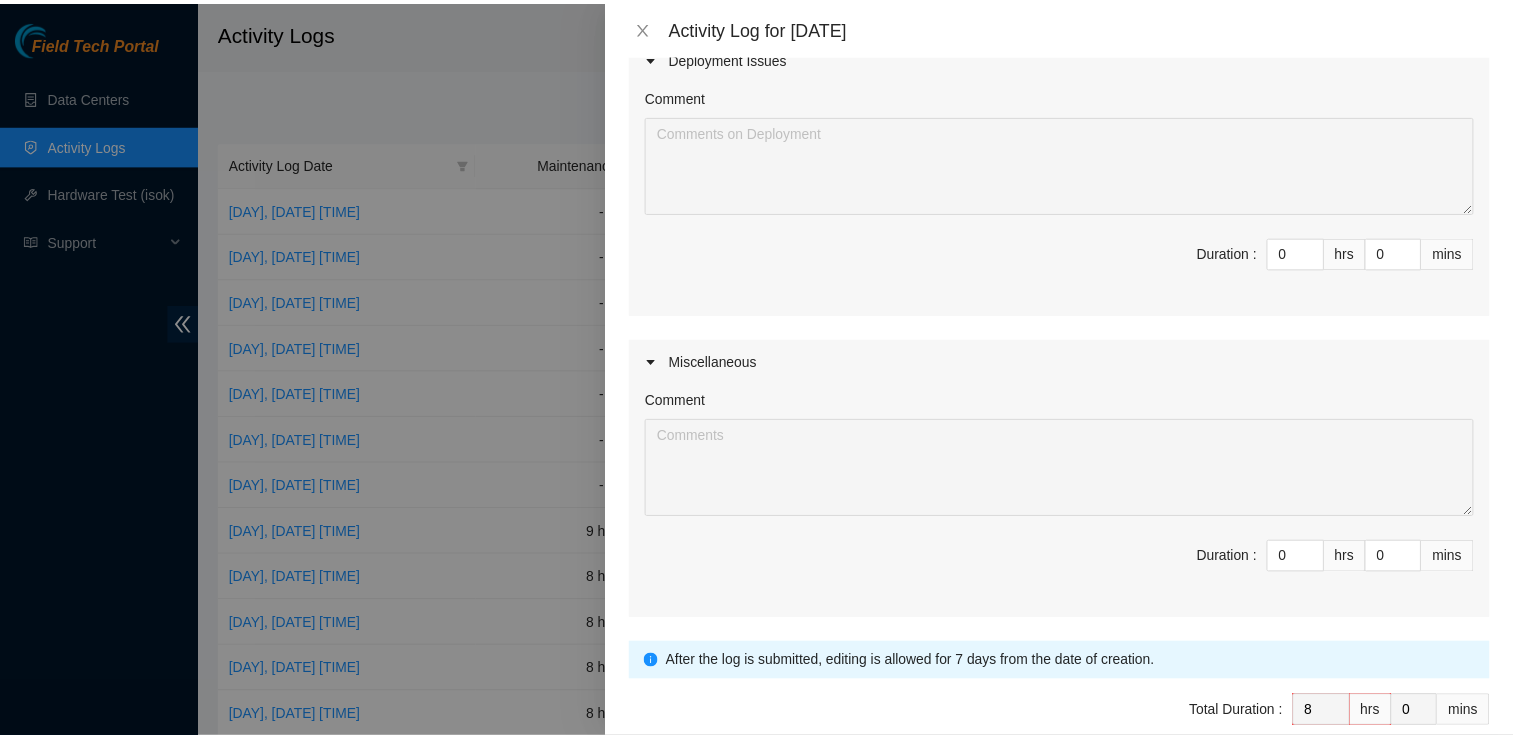 scroll, scrollTop: 977, scrollLeft: 0, axis: vertical 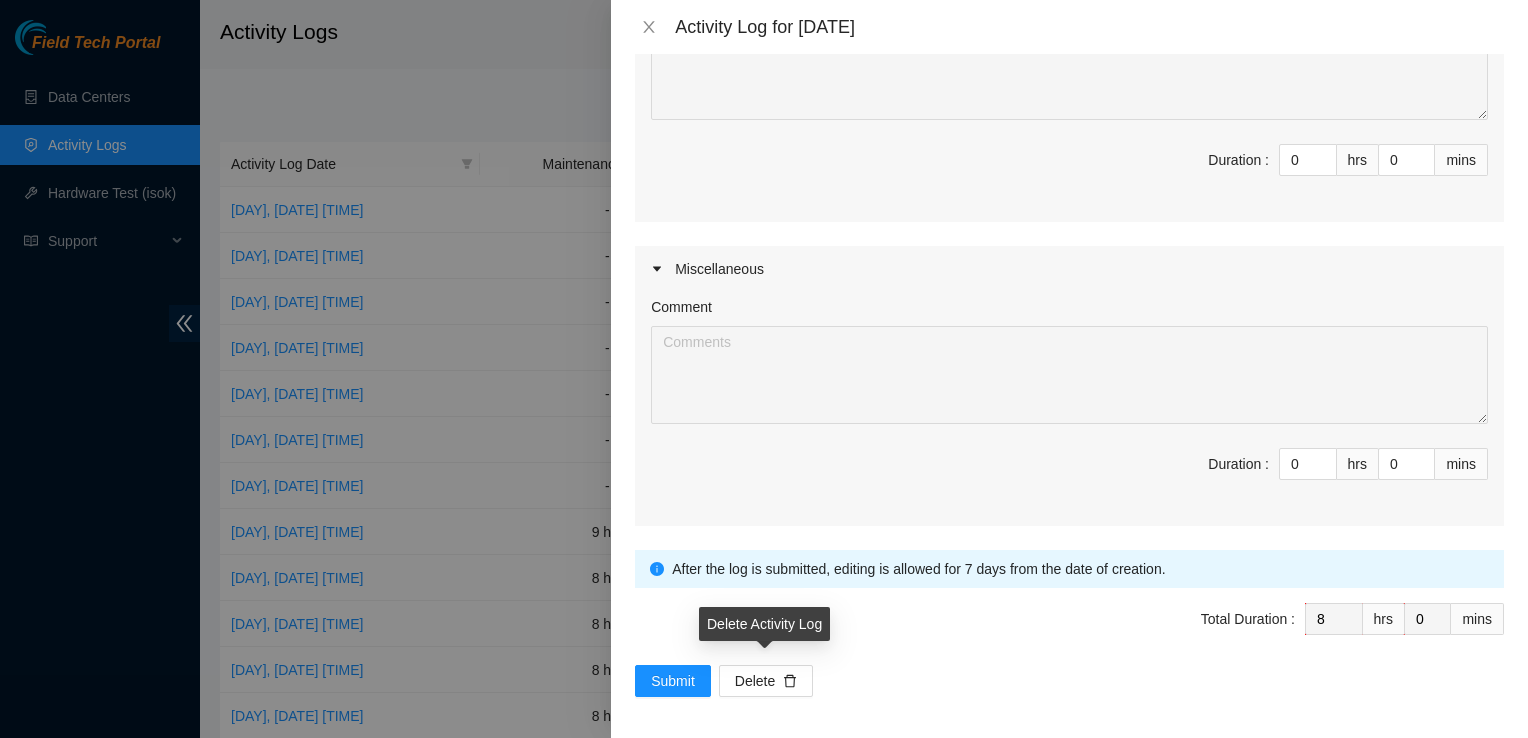 click on "Note:  This activity log is for informational purposes only. You will not be paid based on the hours you put in here. You must continue to fill in hours on your regular timesheet or invoice in order to be paid.   Note:  This activity log is for informational purposes only. You will not be paid based on the hours you put in here. You must continue to fill in hours on your regular timesheet or invoice in order to be paid.   Datacenters Quality Technology Services - QTS   ( Ashburn, VA DC1 )   Maintenance Issues Ticket Number Resolution B-V-5NBYEBE B-V-5RYNDEH Resolution: Rebooted, Reseated components, Rescued, Comment: Verified Rack and Machine
Reseated Eth Cables for Node 0
Rebooted
Rescued
Rebooted
Configured
Rebooted
Ran isokResult Detail
Message
Ticket ID
23.213.24.193 :   passed: ok
N/A
23.213.24.192 :   passed: ok, Return Tracking Number: None B-V-5NIY0LL Comment Duration : 8 hrs 0 mins Deployment Issues Comment Duration : 0 hrs 0 mins Miscellaneous Comment Duration : 0 hrs 0 mins Total Duration :" at bounding box center (1069, 396) 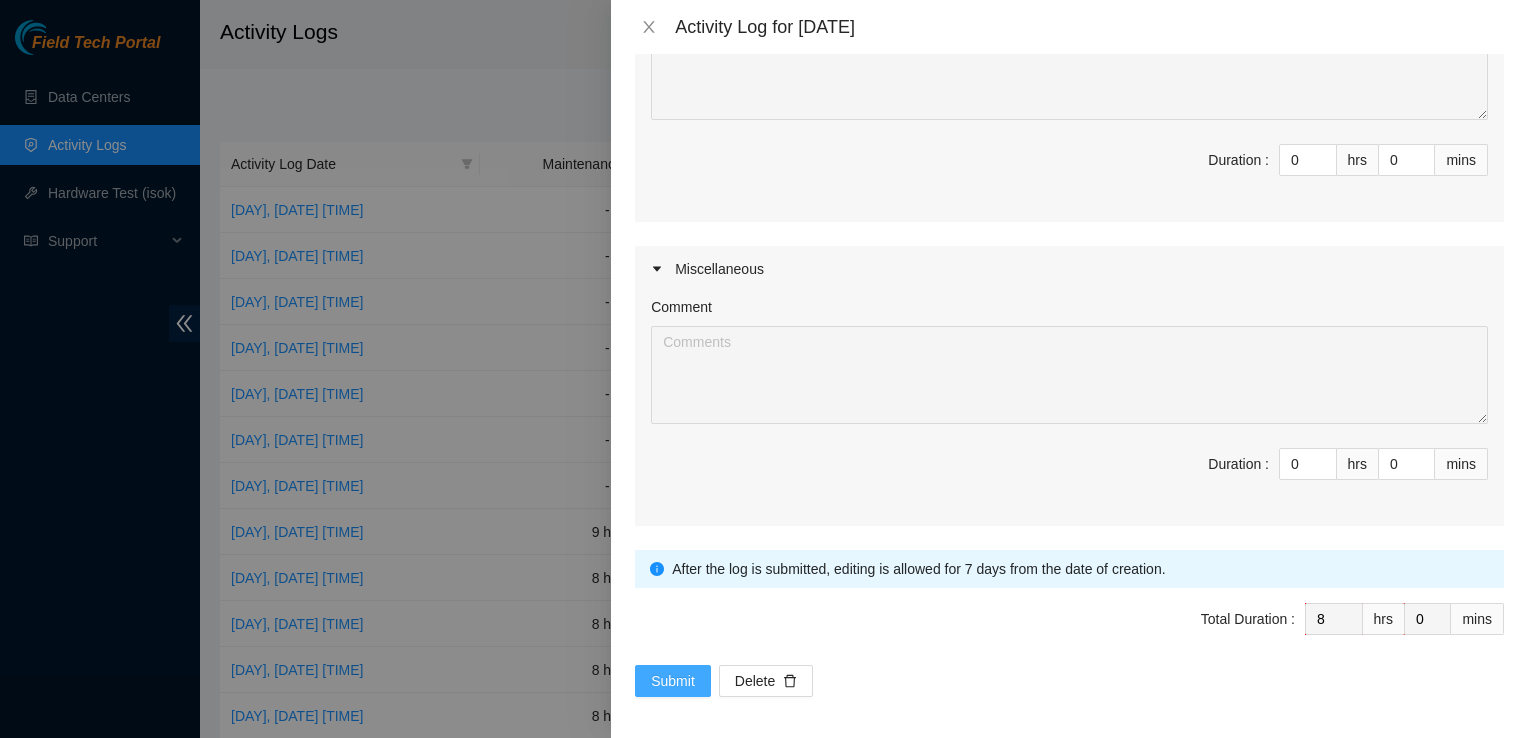 drag, startPoint x: 663, startPoint y: 693, endPoint x: 652, endPoint y: 676, distance: 20.248457 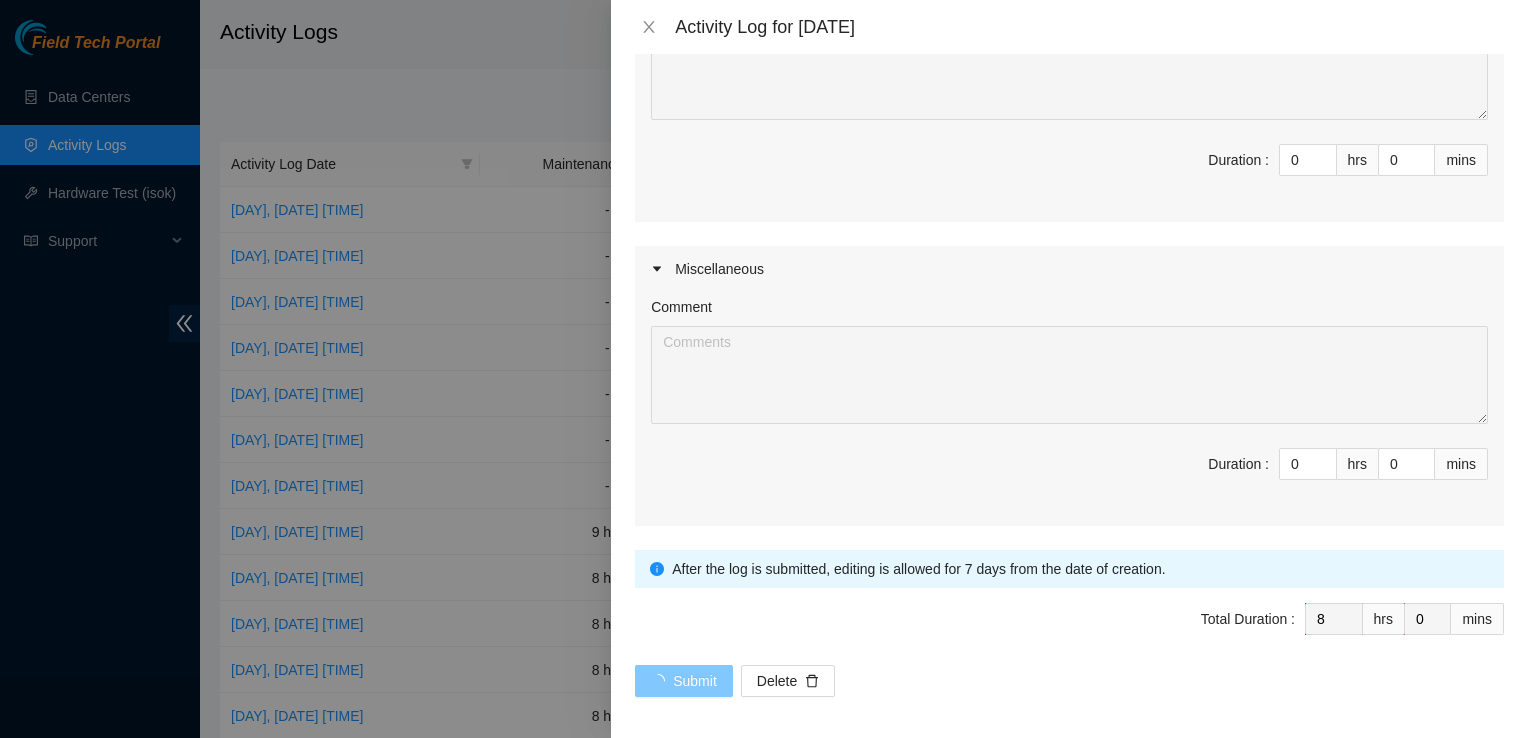 click 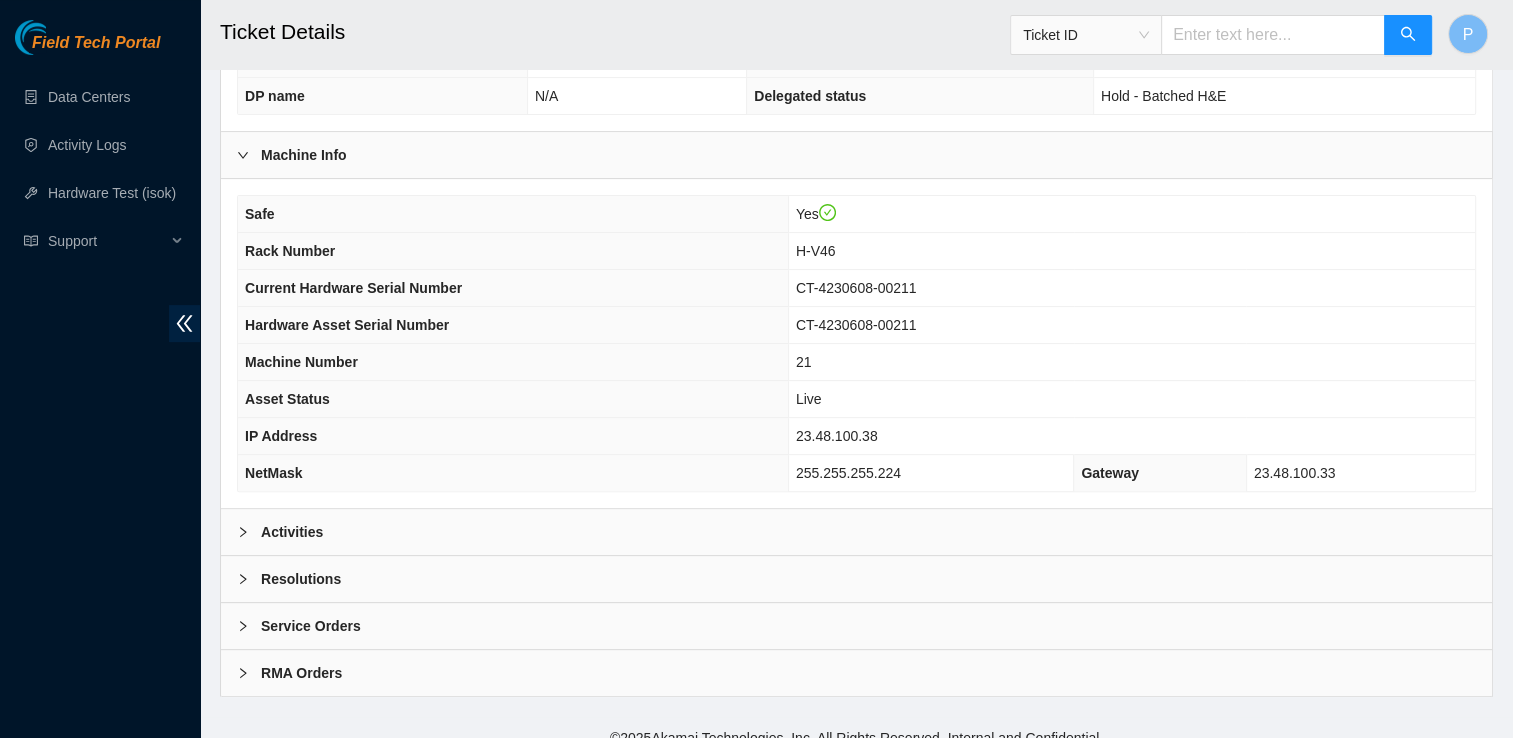 scroll, scrollTop: 590, scrollLeft: 0, axis: vertical 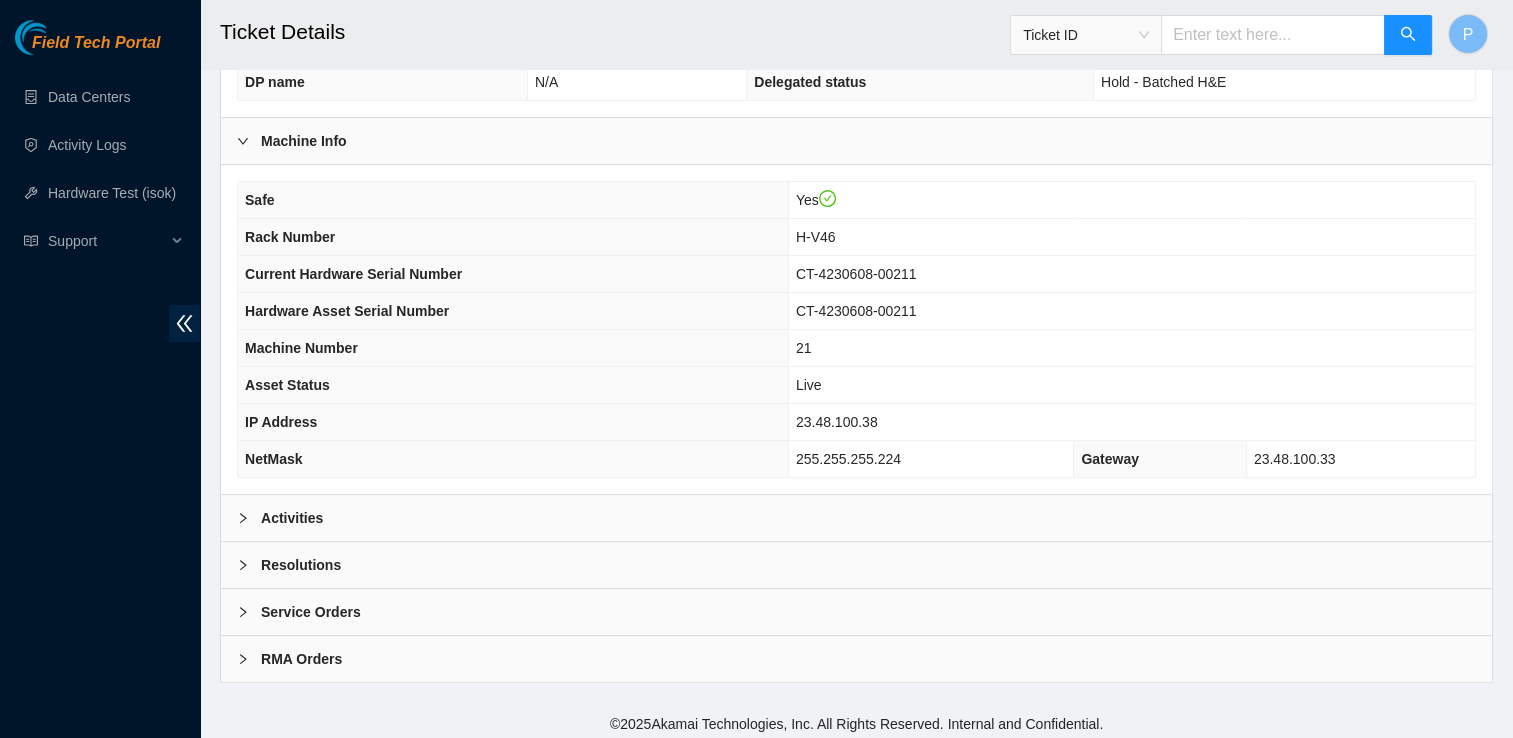 click on "Resolutions" at bounding box center (856, 565) 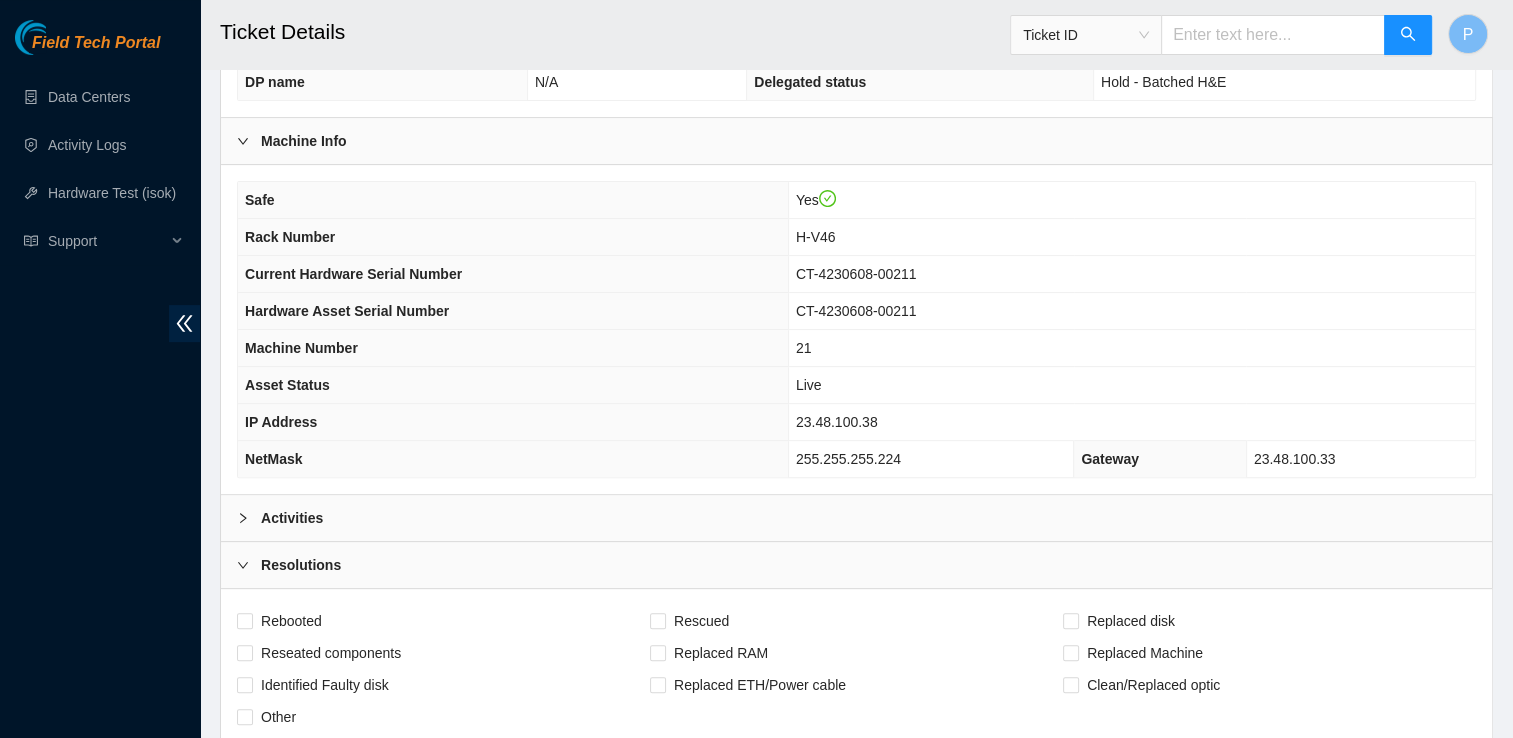 click on "Activities" at bounding box center [856, 518] 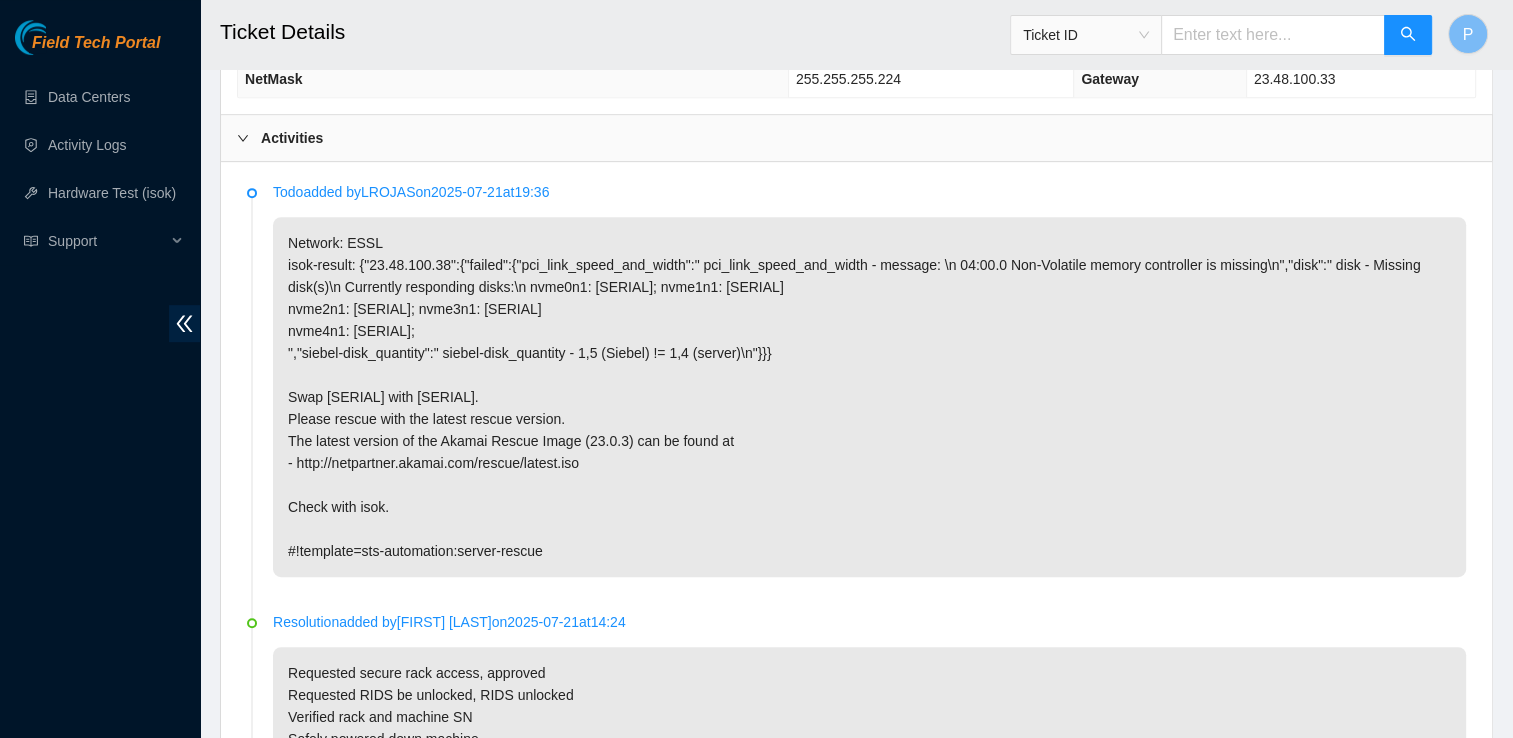 scroll, scrollTop: 972, scrollLeft: 0, axis: vertical 